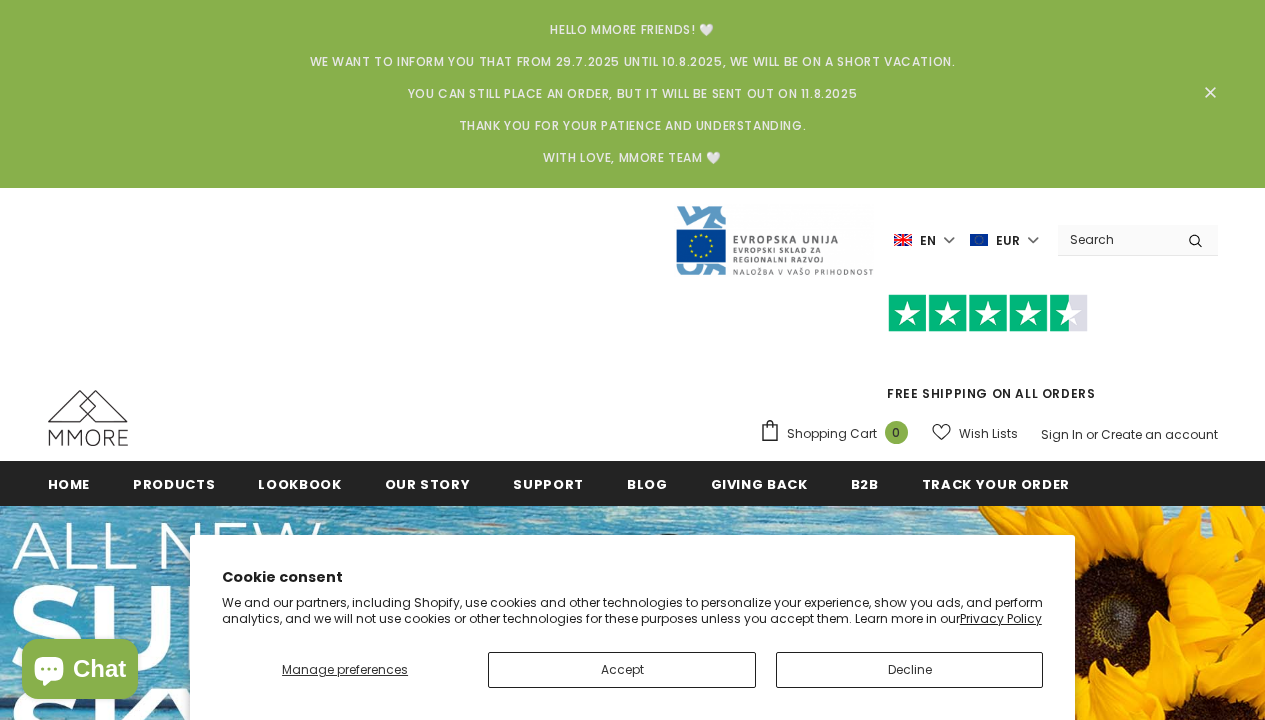 scroll, scrollTop: 0, scrollLeft: 0, axis: both 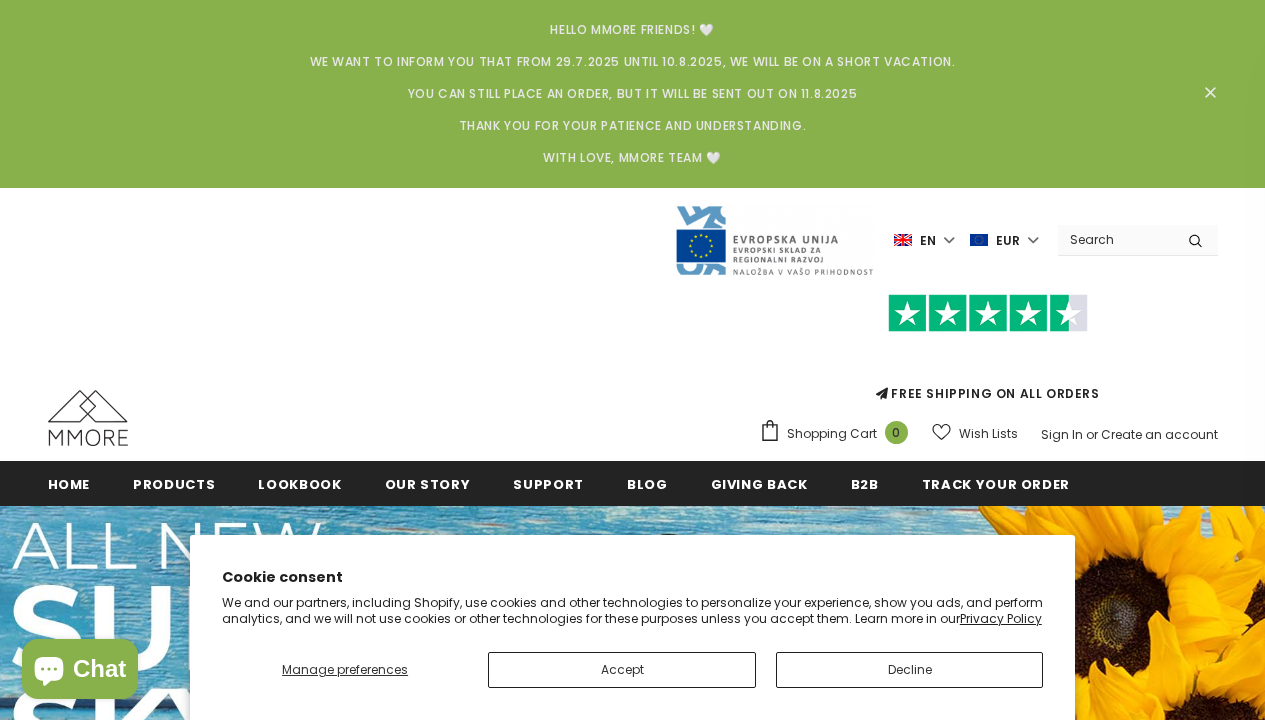 click on "Accept" at bounding box center [621, 670] 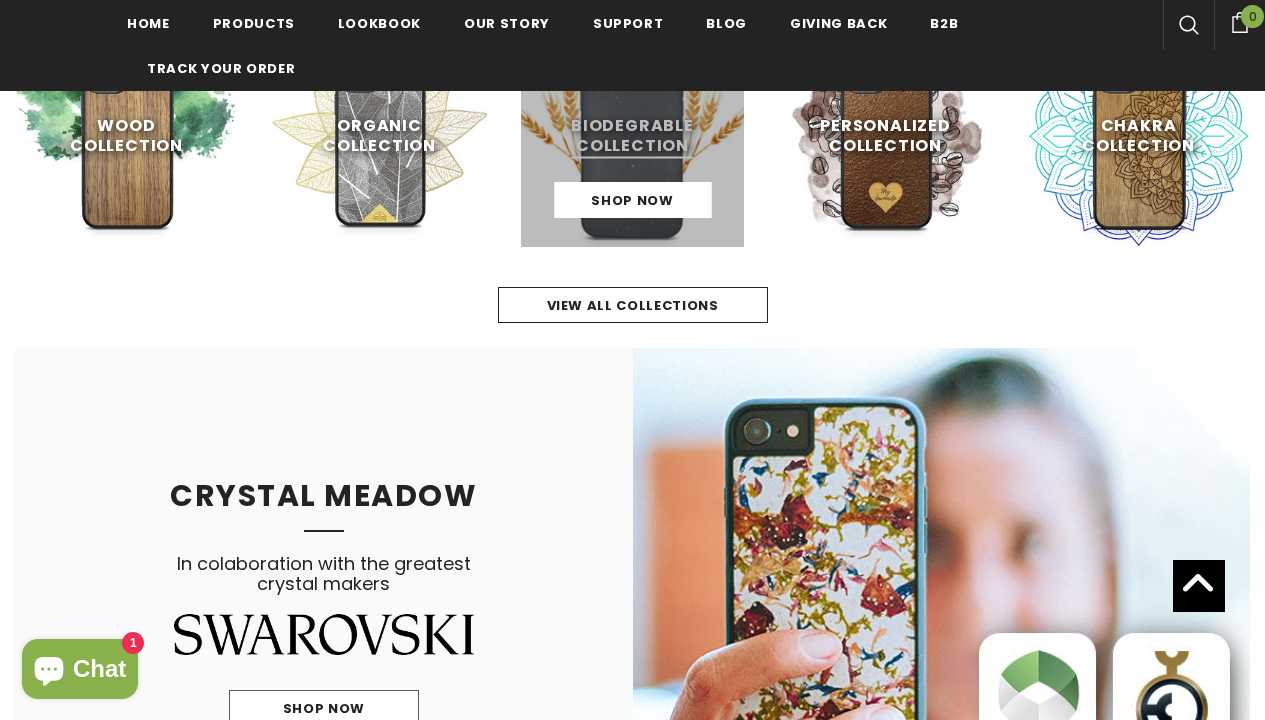 scroll, scrollTop: 1080, scrollLeft: 0, axis: vertical 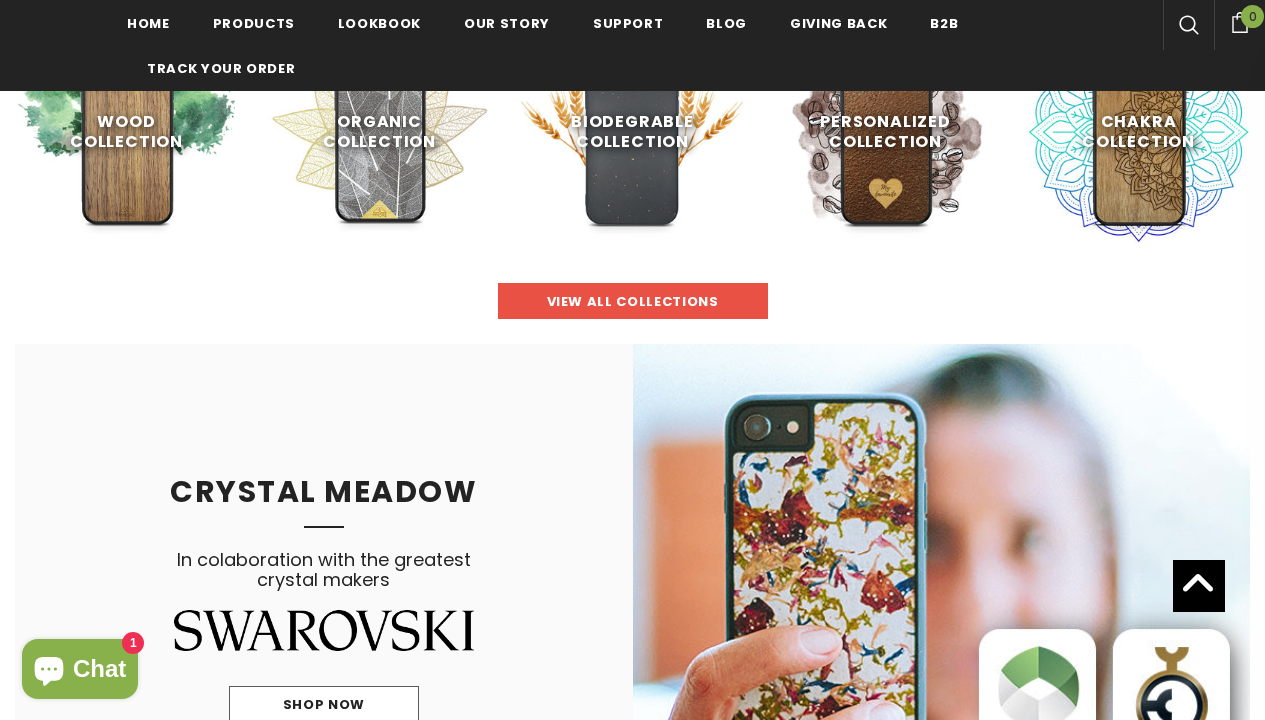 click on "view all collections" at bounding box center [633, 301] 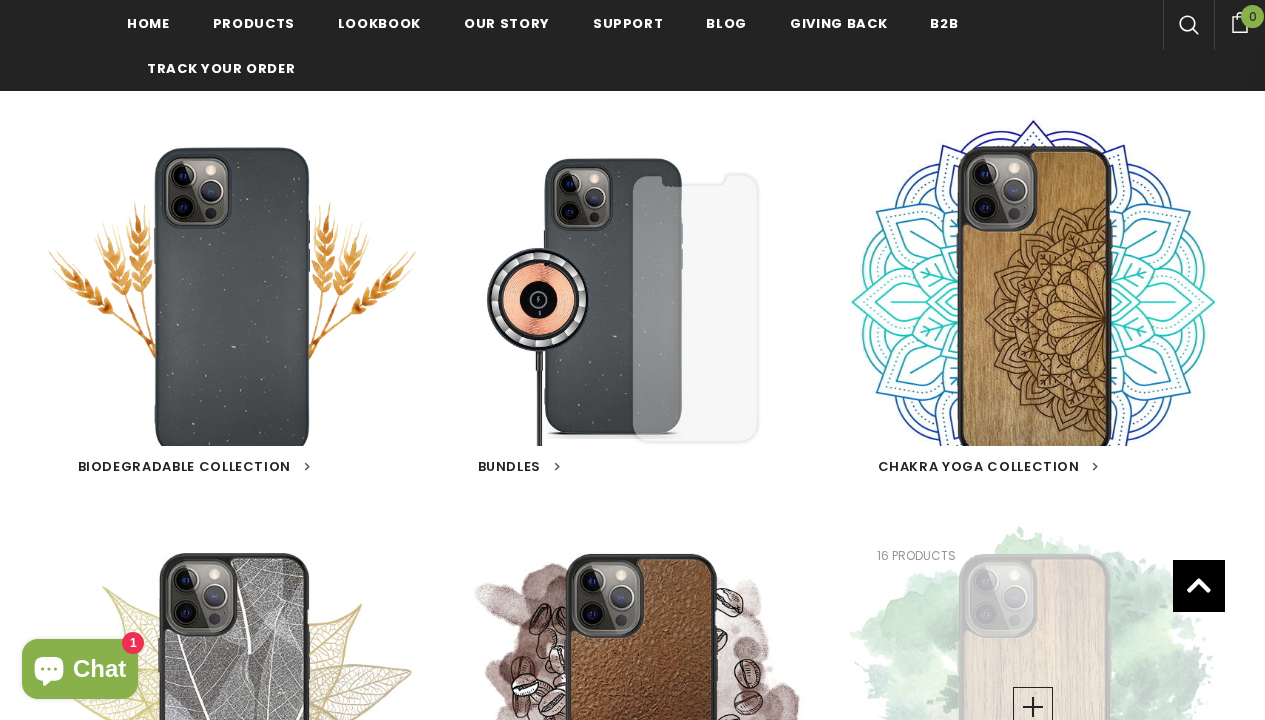 scroll, scrollTop: 902, scrollLeft: 0, axis: vertical 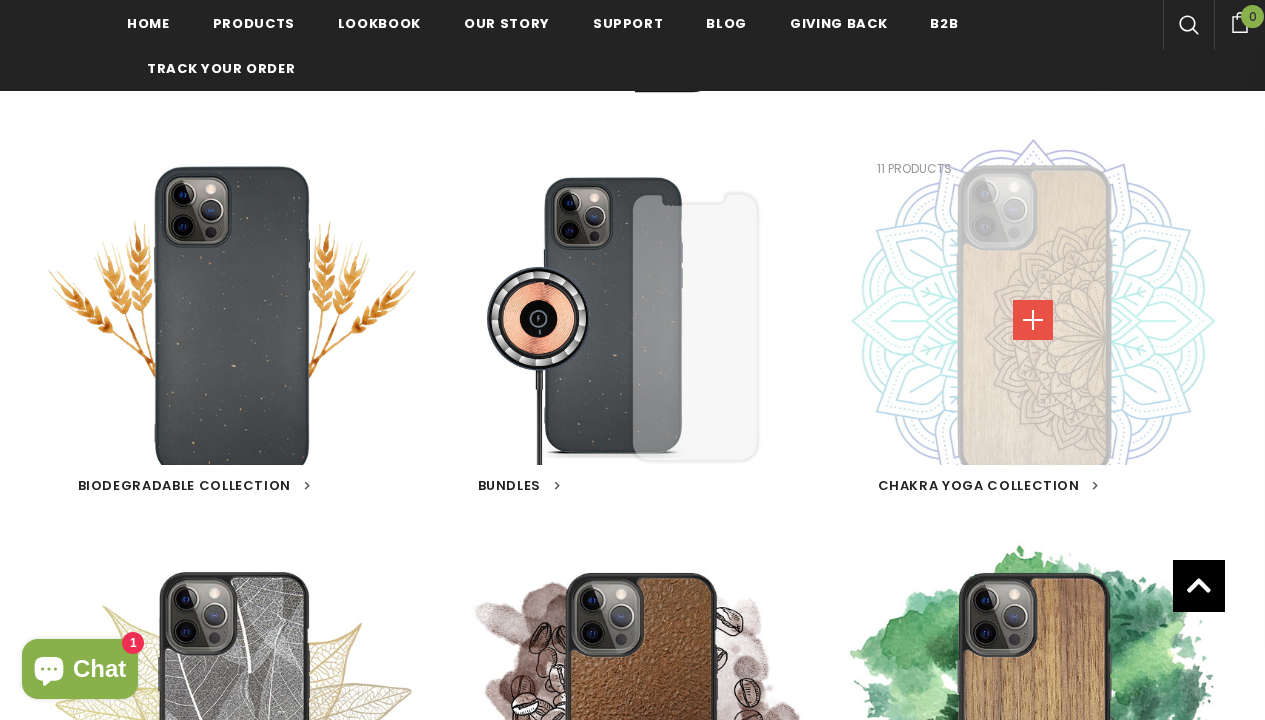 click at bounding box center (1033, 320) 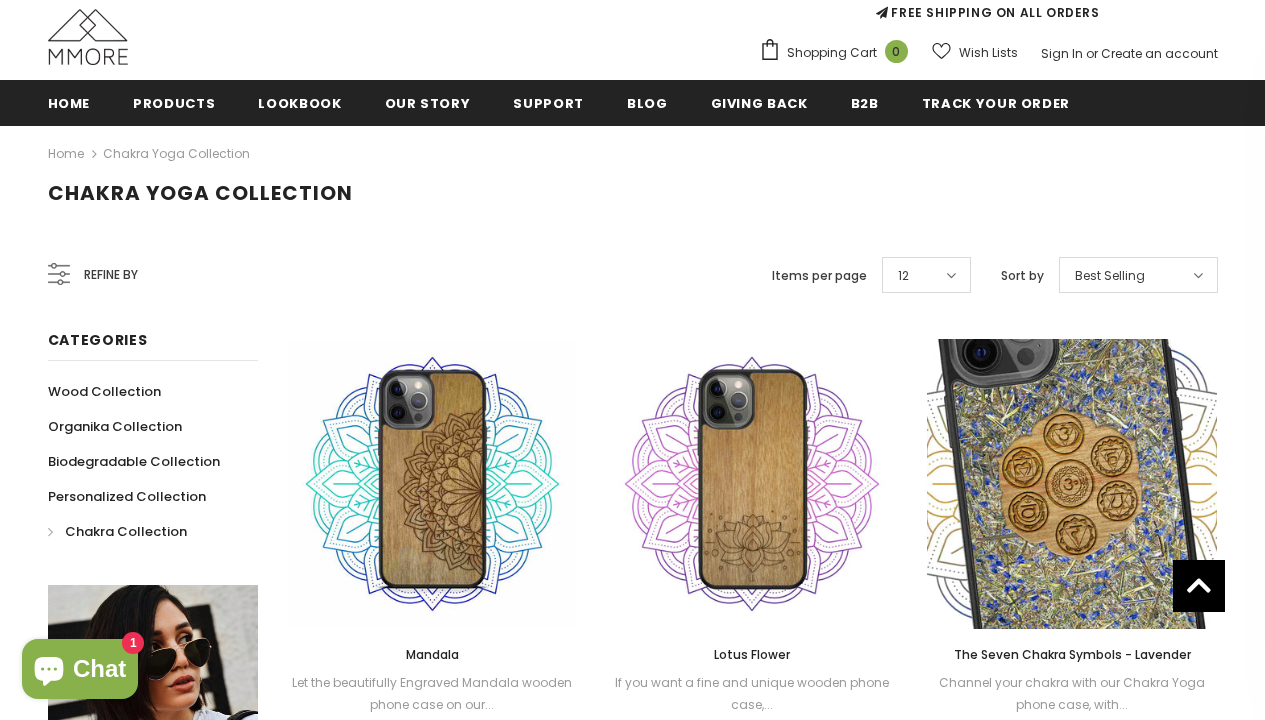 scroll, scrollTop: 359, scrollLeft: 0, axis: vertical 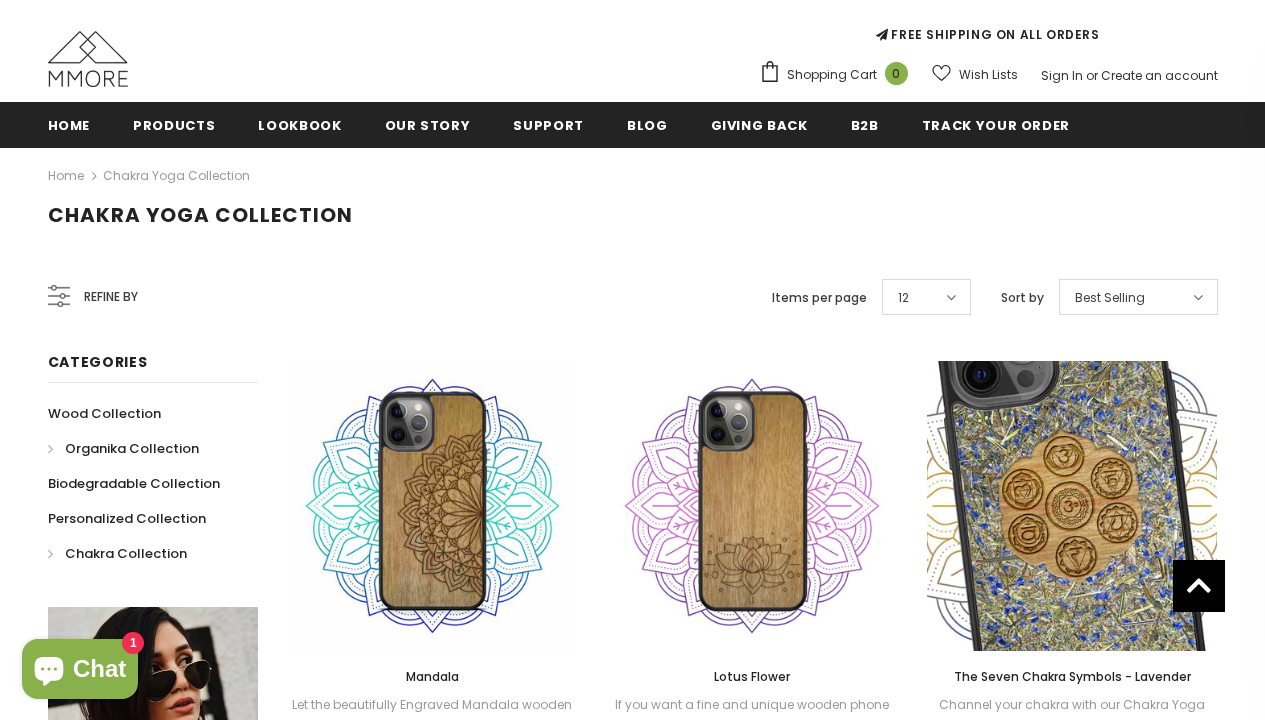 click on "Organika Collection" at bounding box center [123, 448] 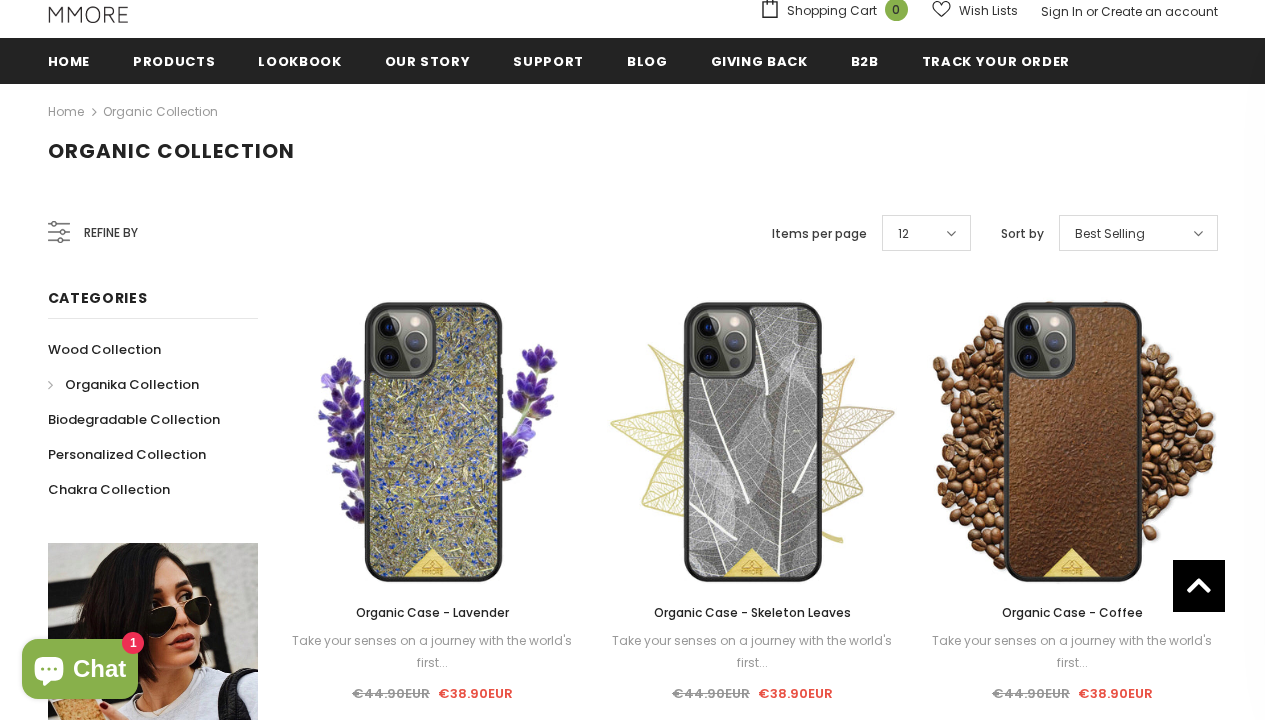 scroll, scrollTop: 429, scrollLeft: 0, axis: vertical 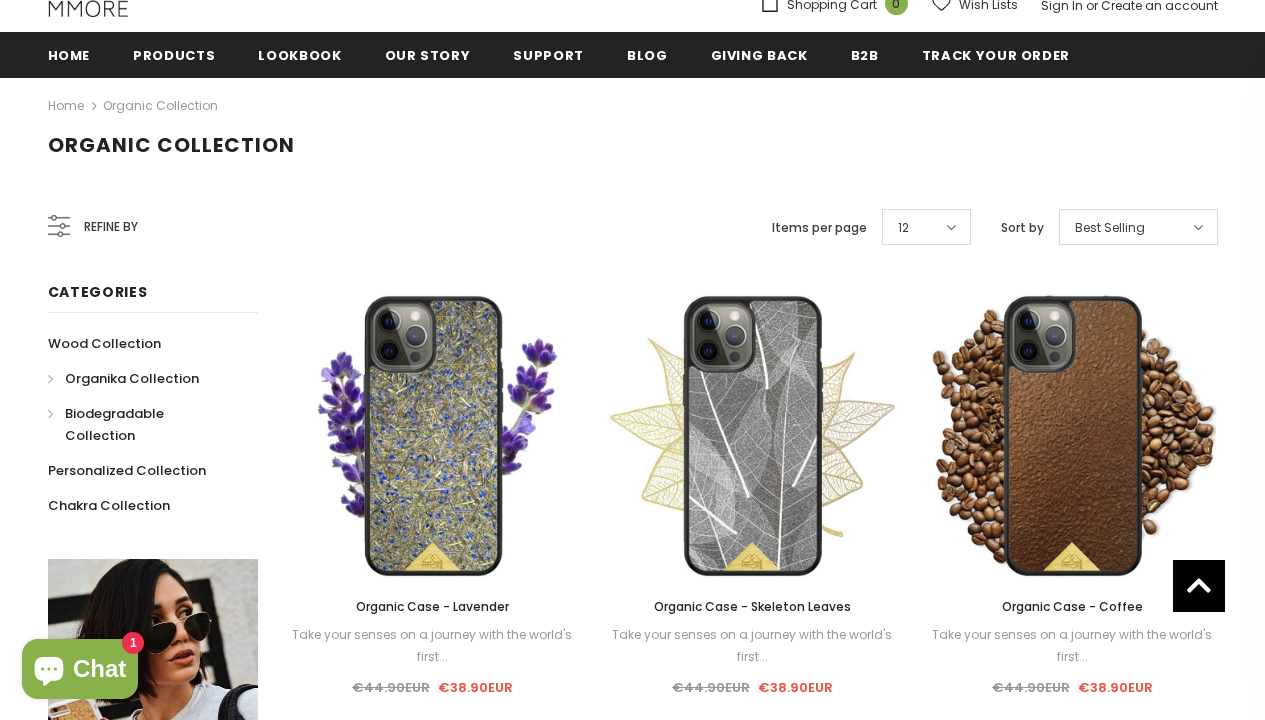 click on "Biodegradable Collection" at bounding box center (114, 424) 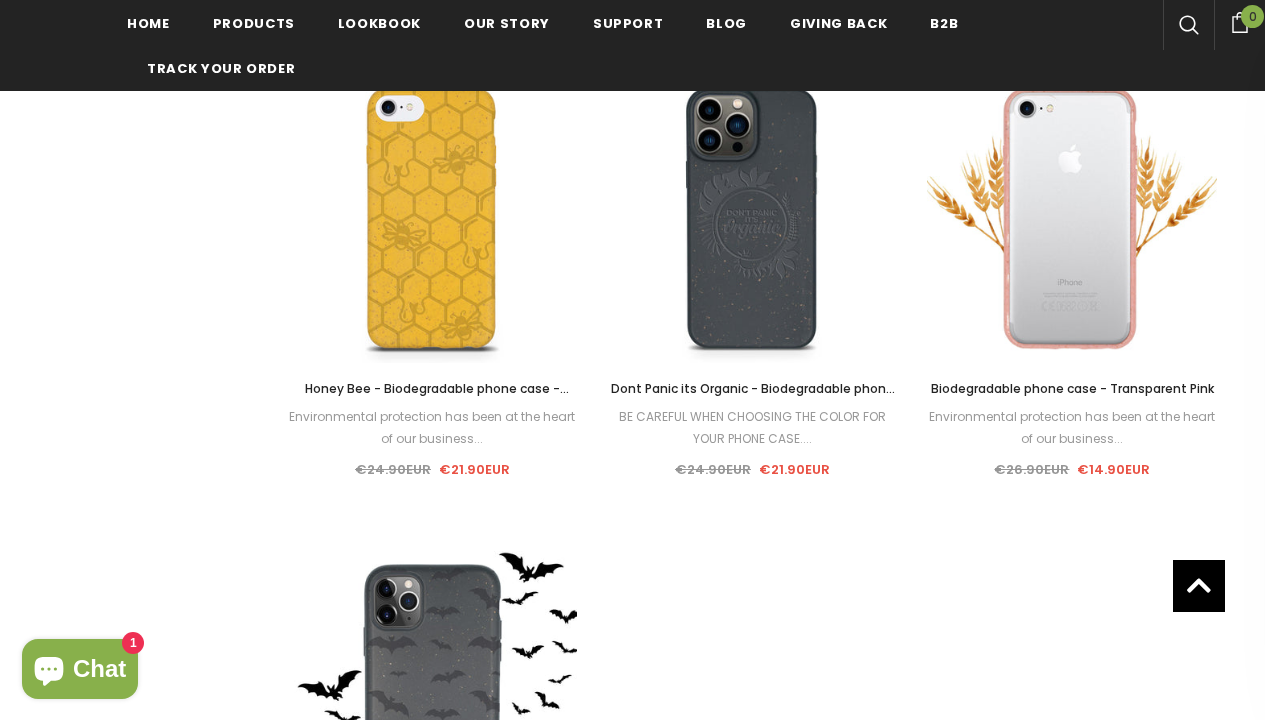scroll, scrollTop: 2552, scrollLeft: 0, axis: vertical 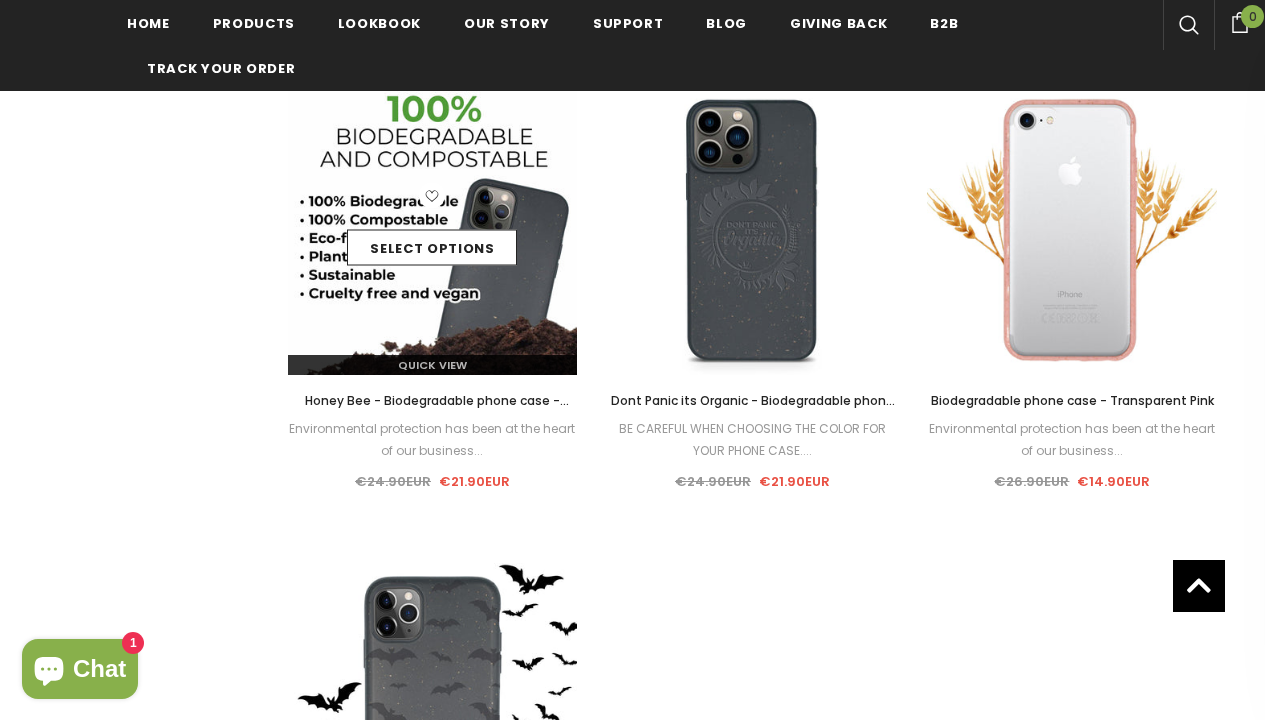 click at bounding box center [433, 230] 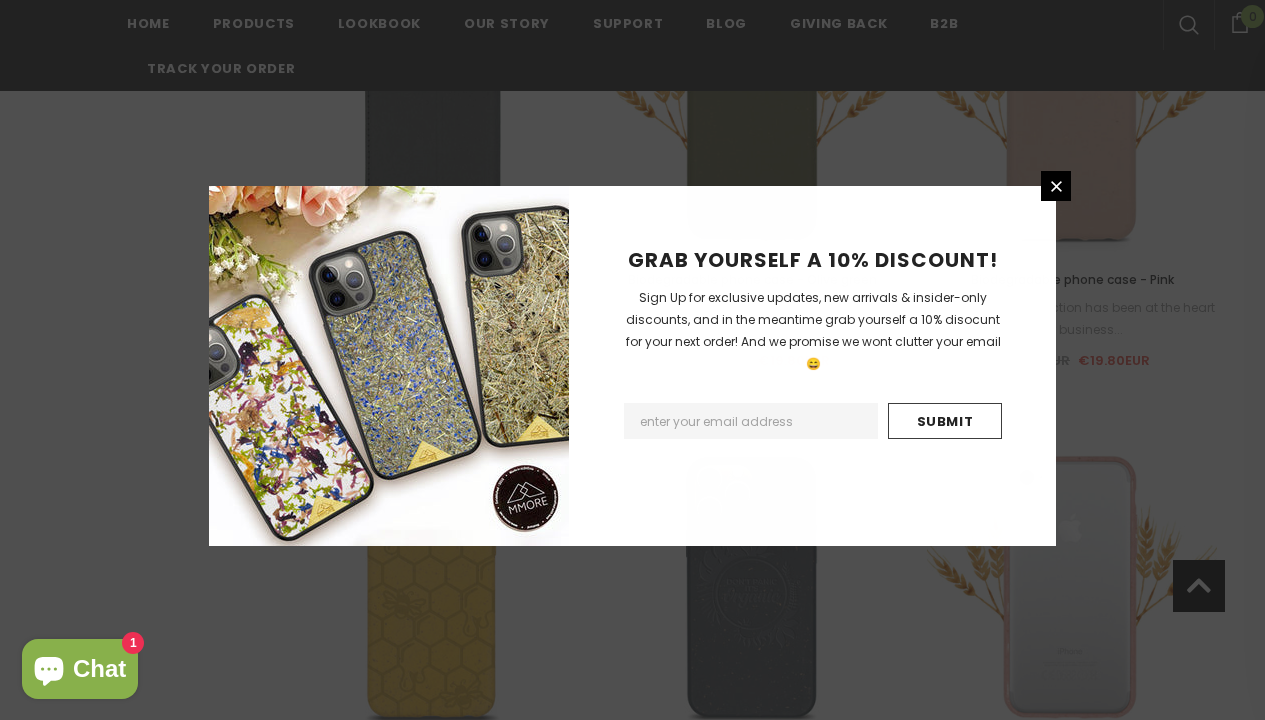scroll, scrollTop: 2166, scrollLeft: 0, axis: vertical 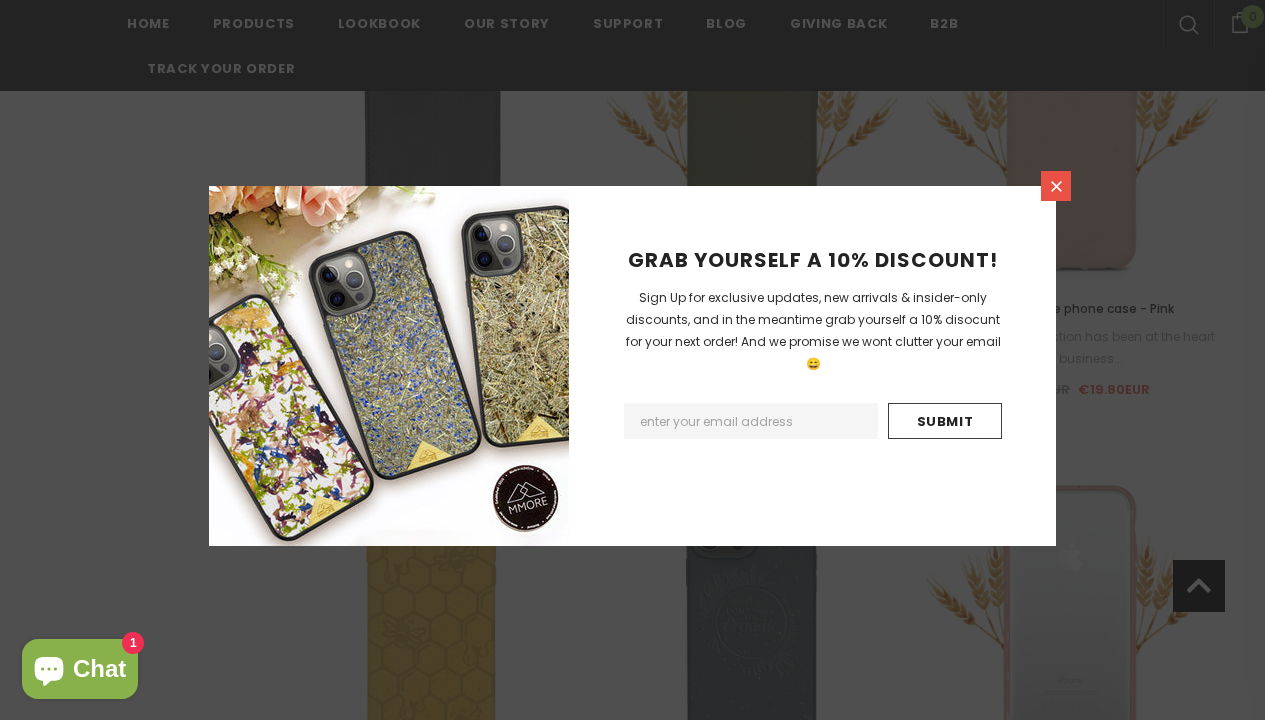 click 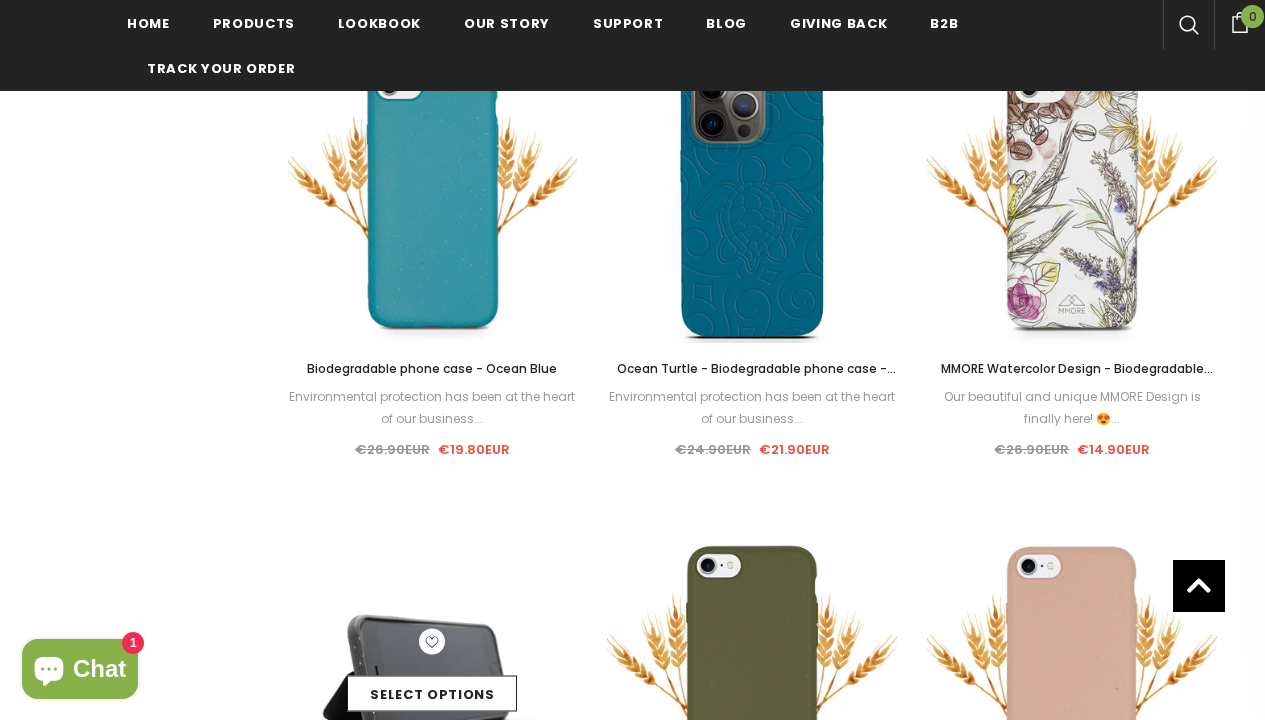 scroll, scrollTop: 1623, scrollLeft: 0, axis: vertical 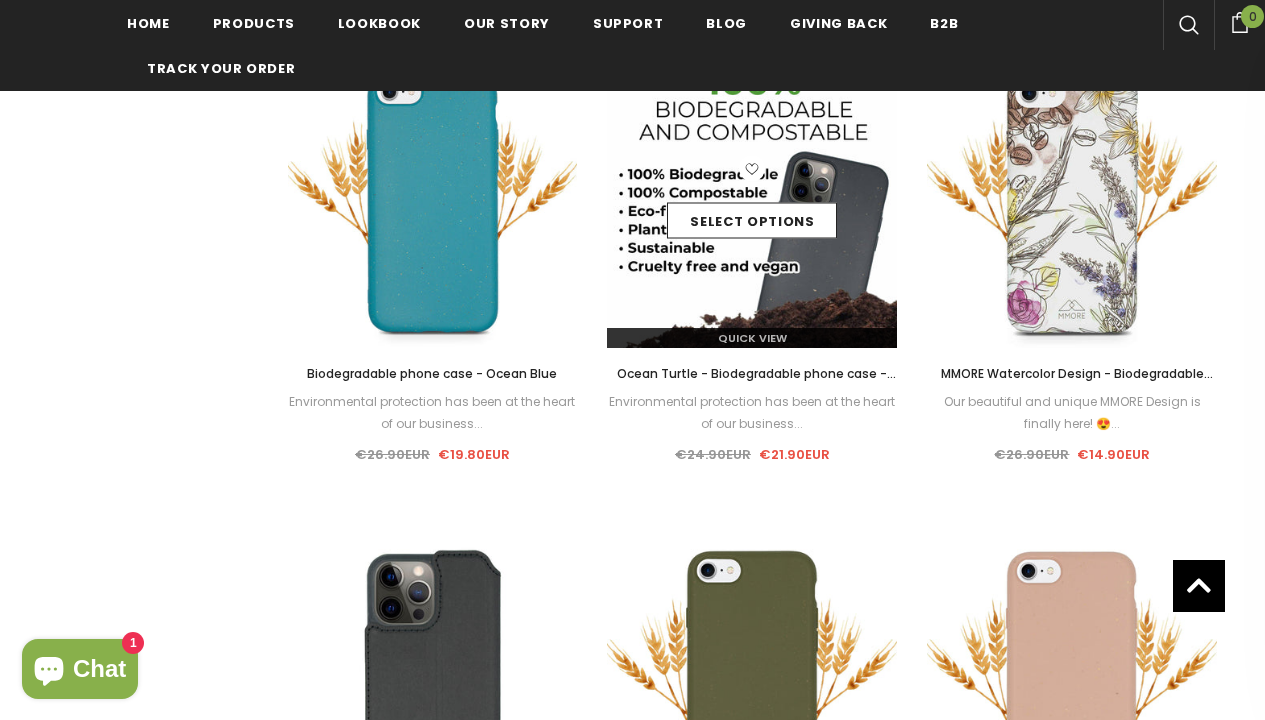 click at bounding box center (752, 203) 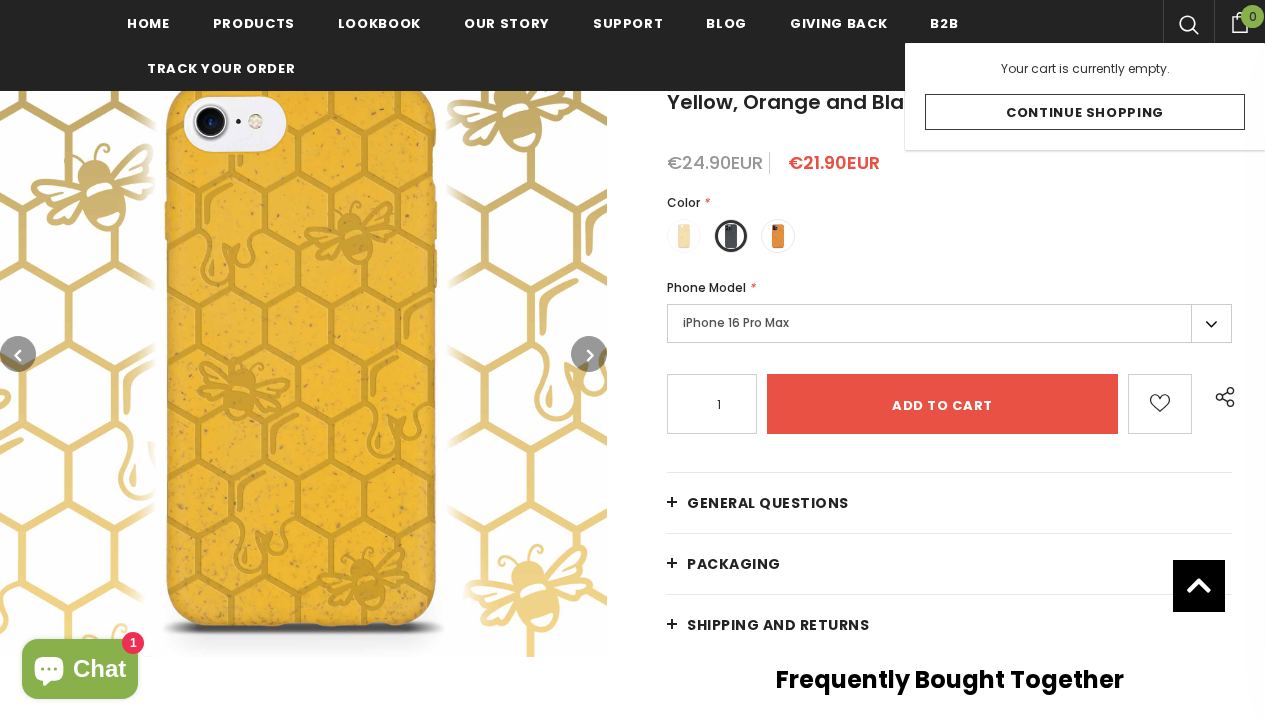 scroll, scrollTop: 569, scrollLeft: 0, axis: vertical 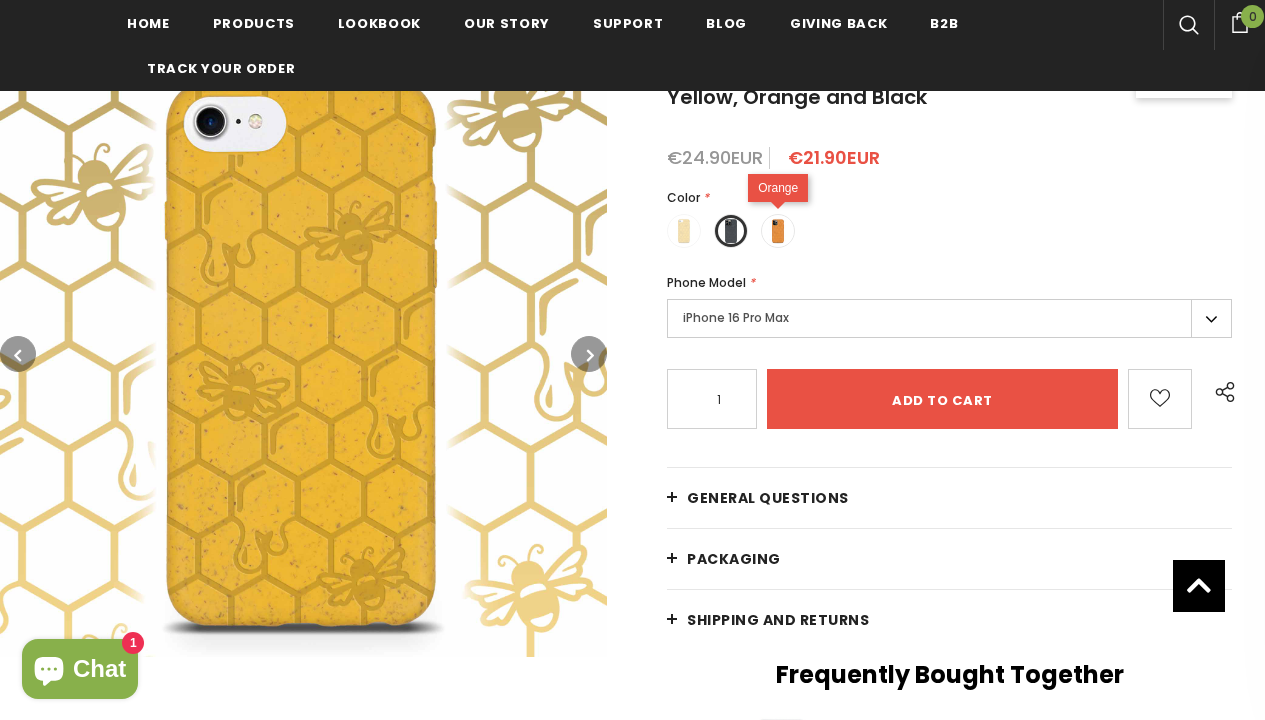 click at bounding box center (778, 231) 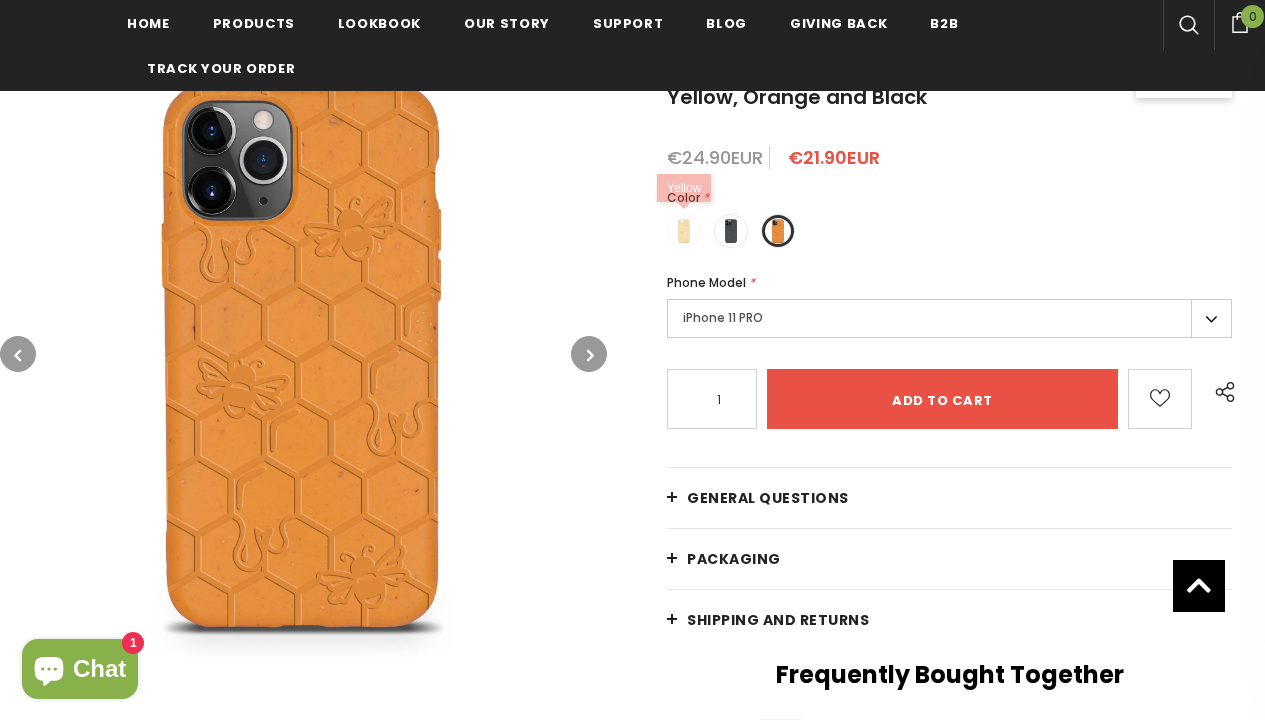 click at bounding box center (684, 231) 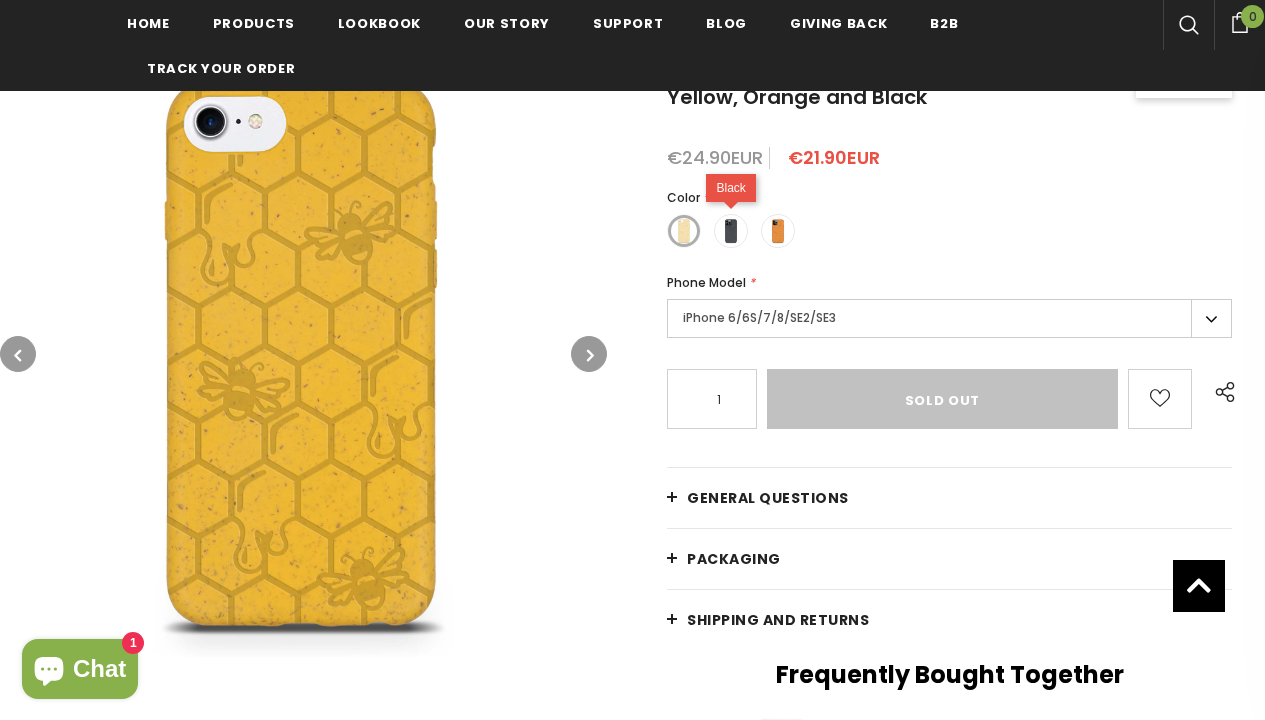 click at bounding box center (731, 231) 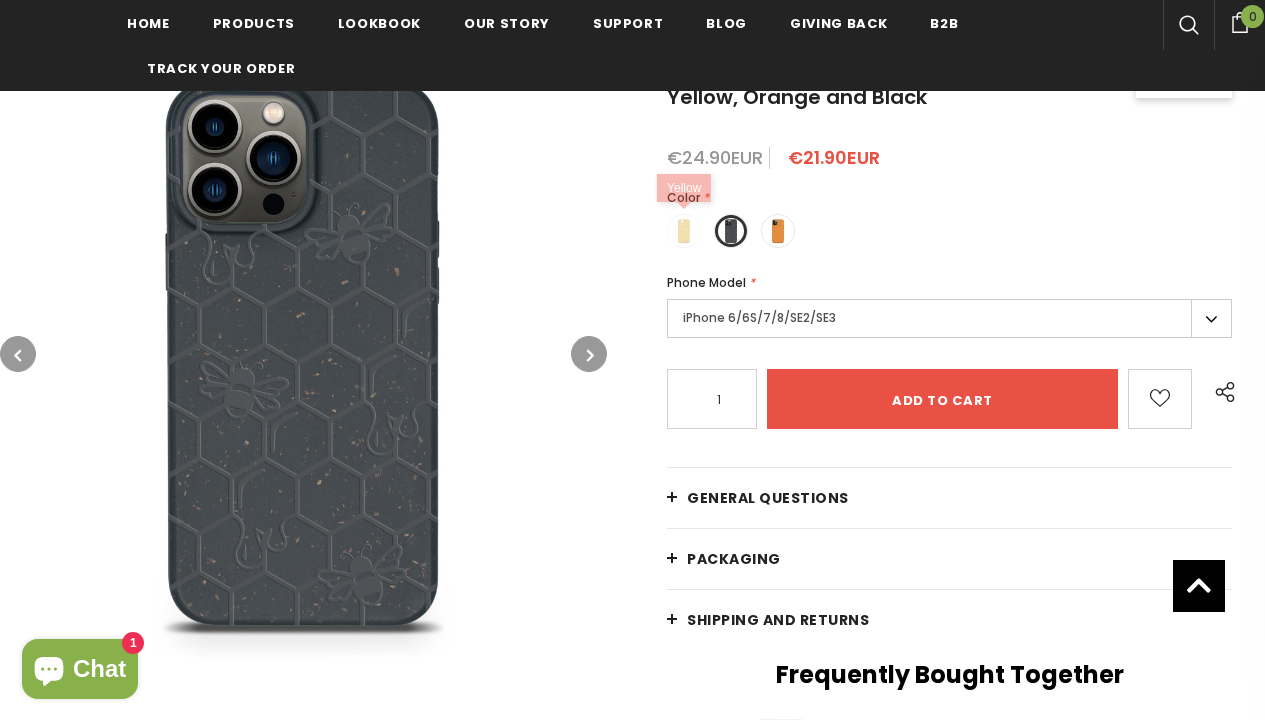 click at bounding box center (684, 231) 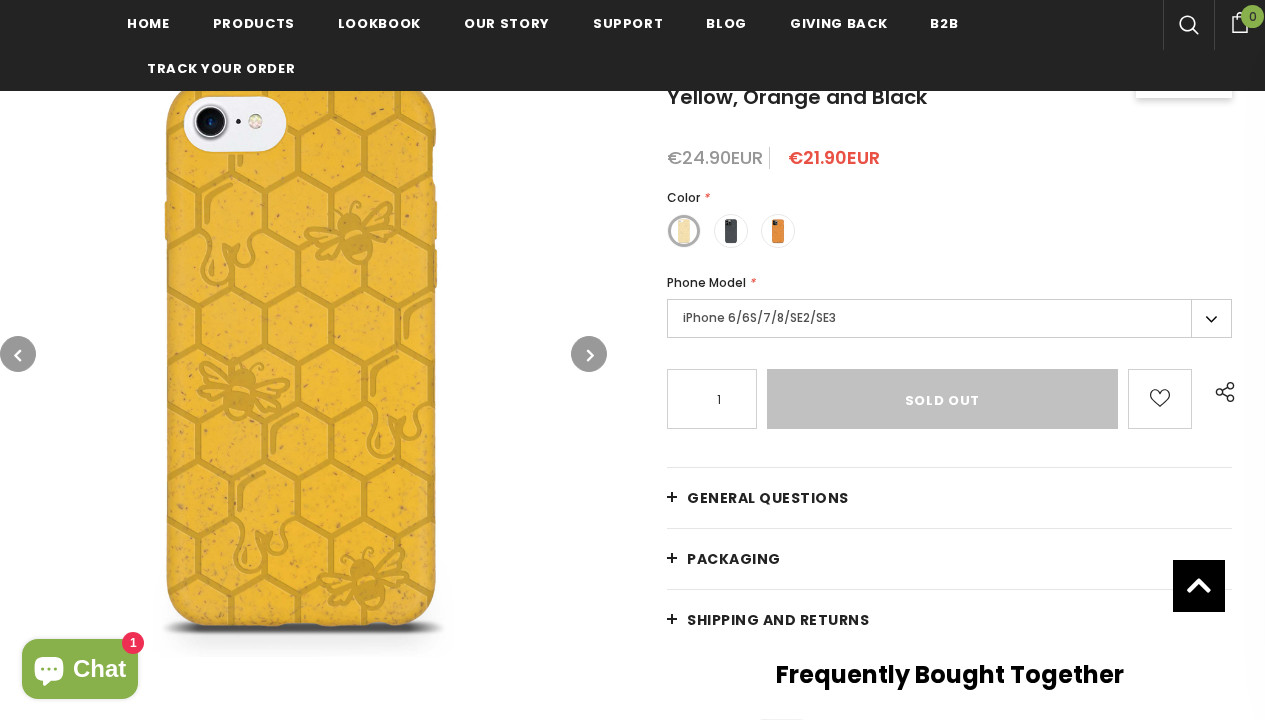 click on "iPhone 6/6S/7/8/SE2/SE3" at bounding box center [949, 318] 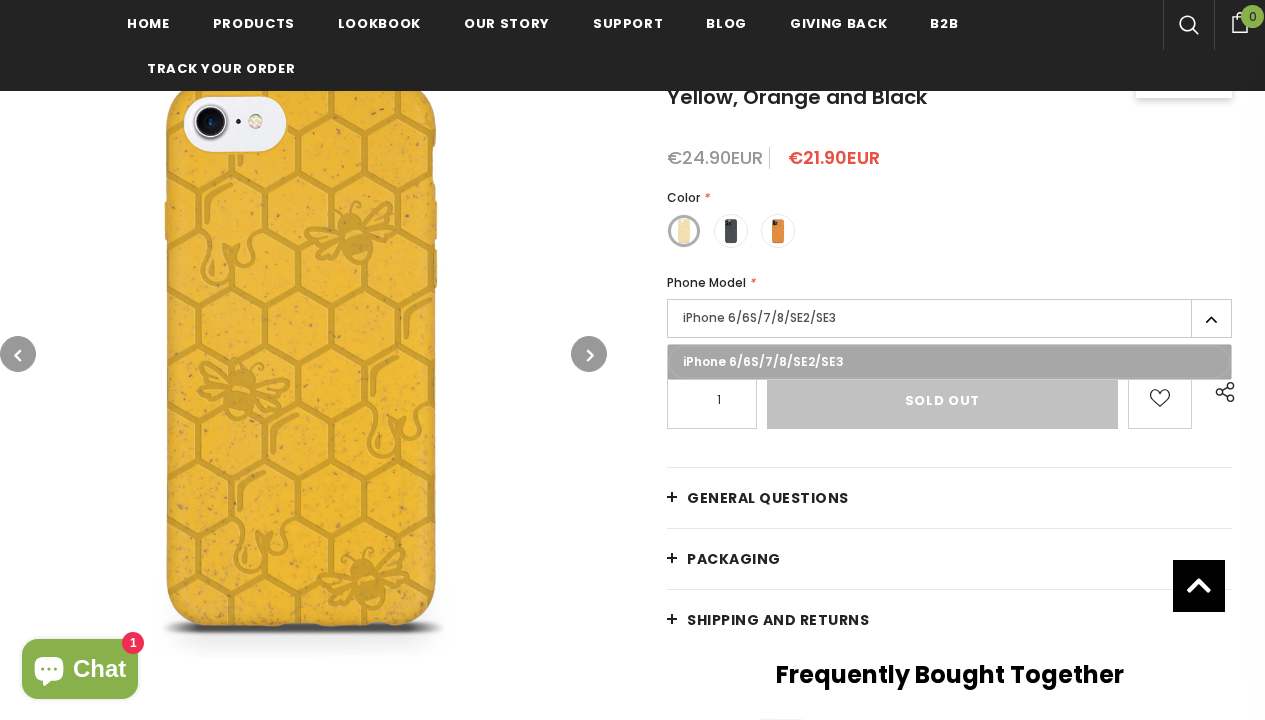 click on "Color
*
Yellow
Black" at bounding box center [949, 224] 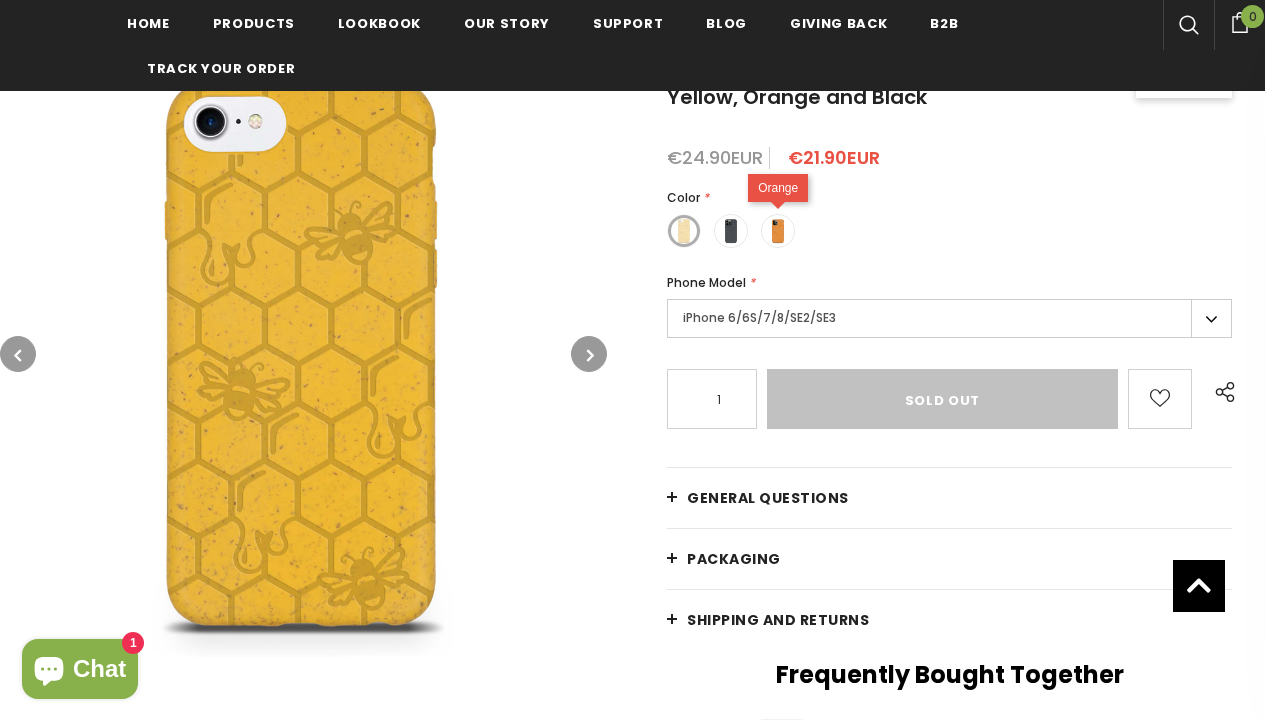 click at bounding box center (778, 231) 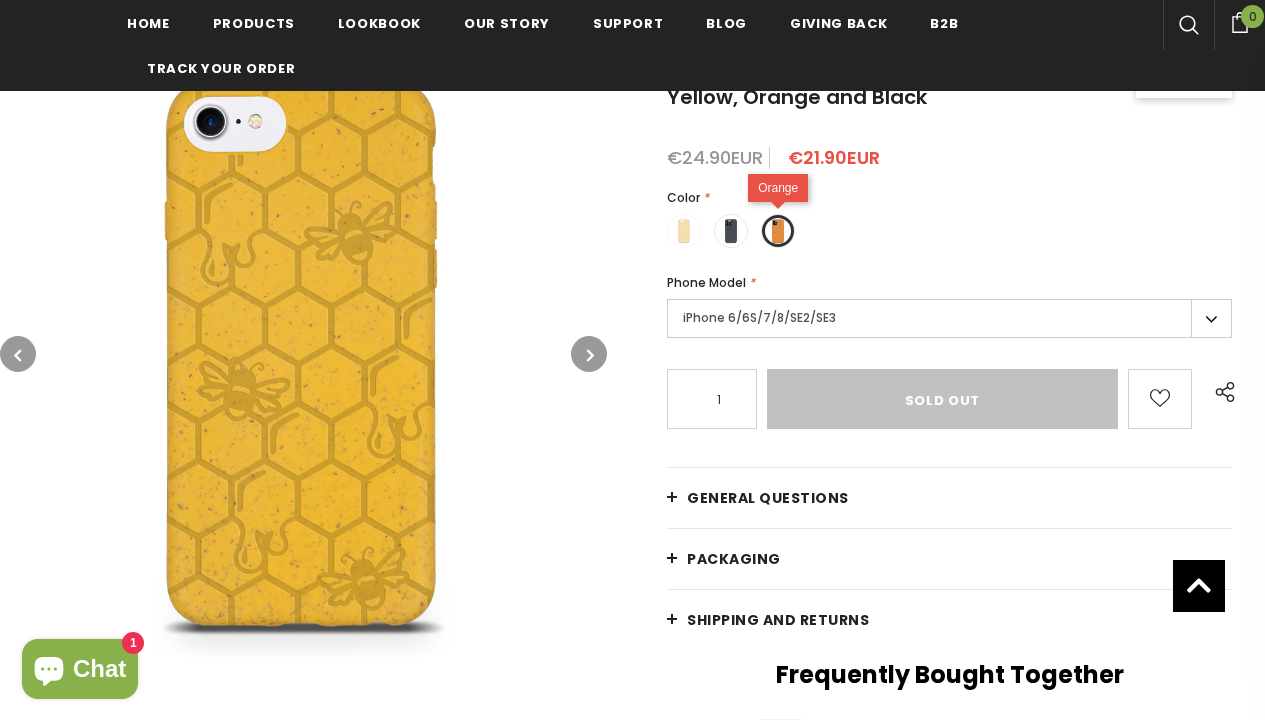 type on "Add to cart" 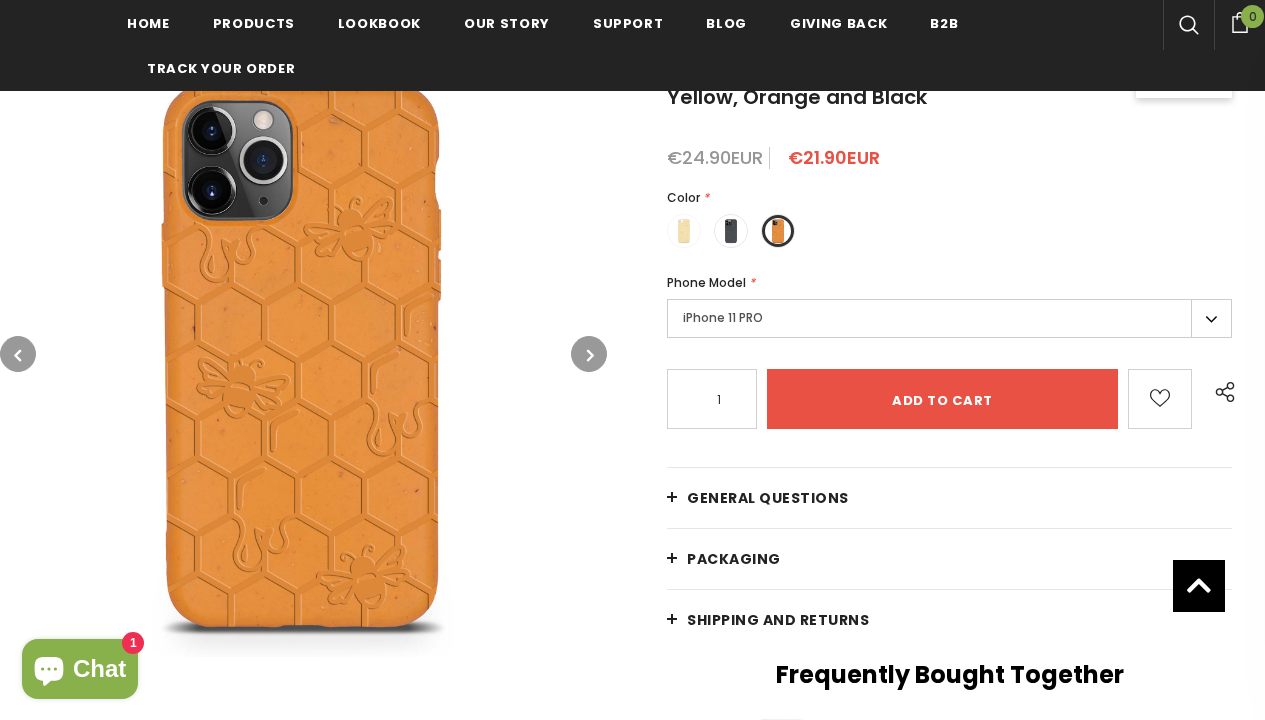 click on "iPhone 11 PRO" at bounding box center (949, 318) 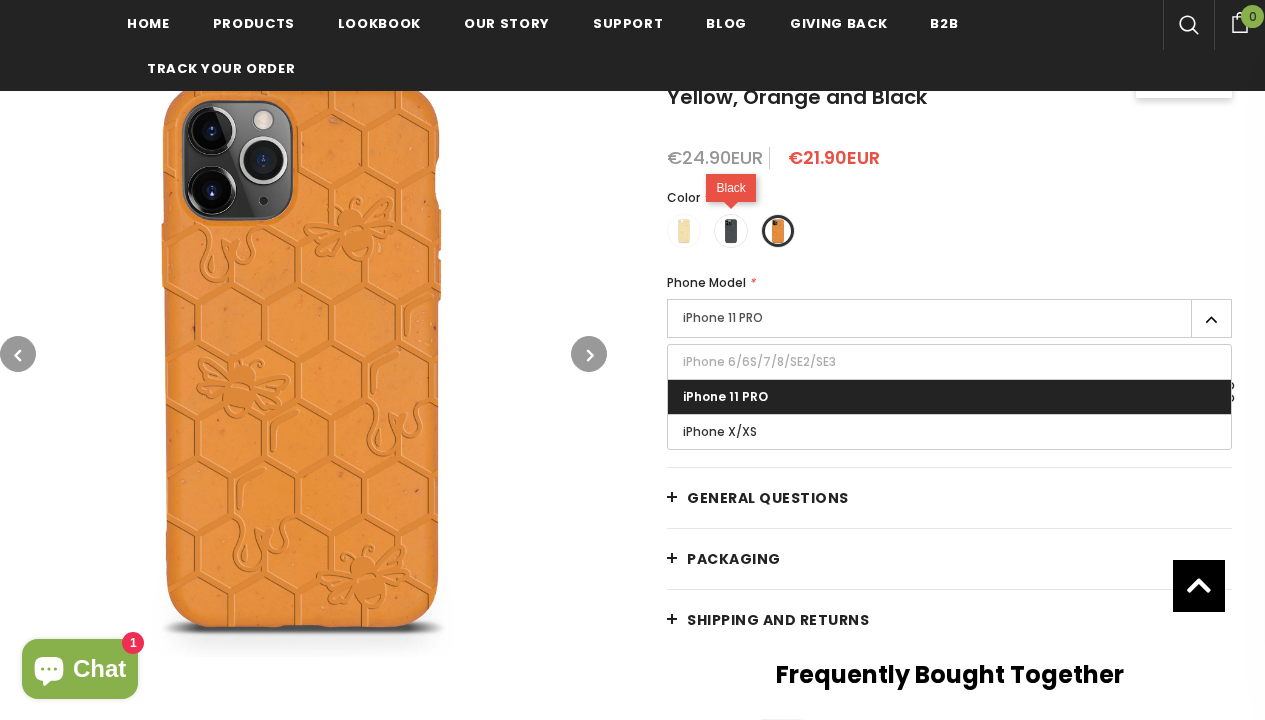 click at bounding box center [731, 231] 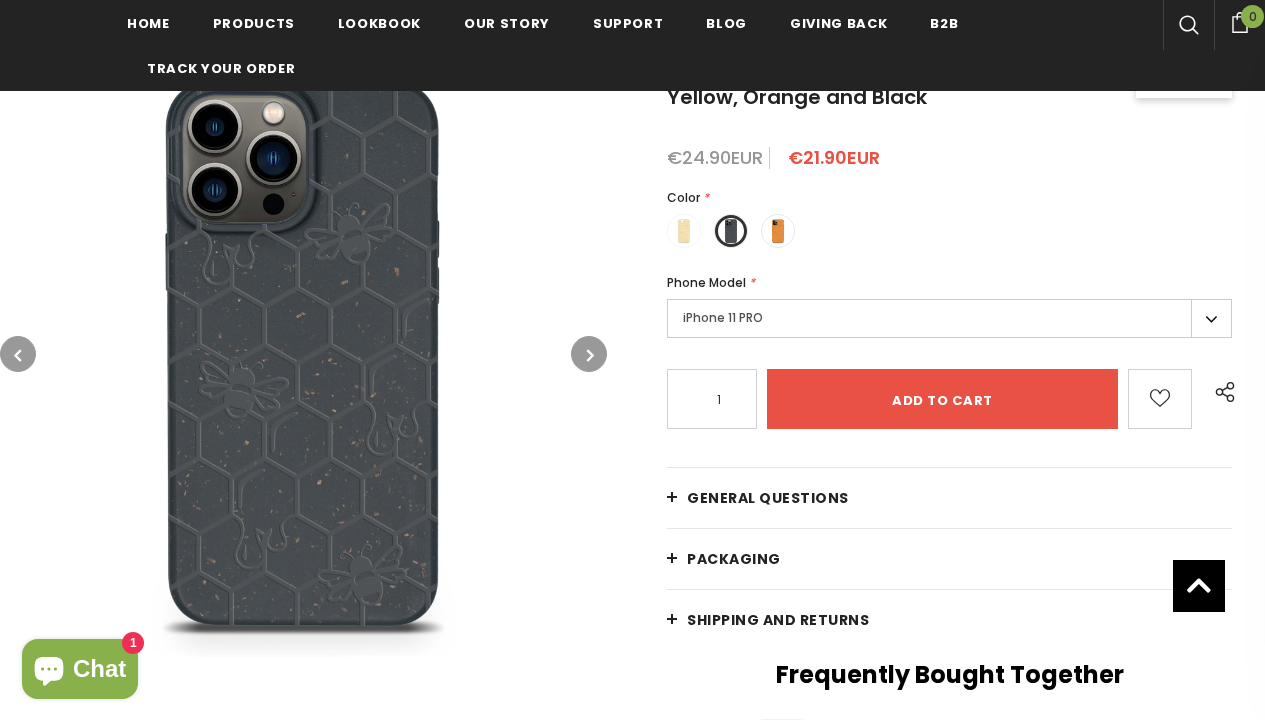 click on "iPhone 11 PRO" at bounding box center [949, 318] 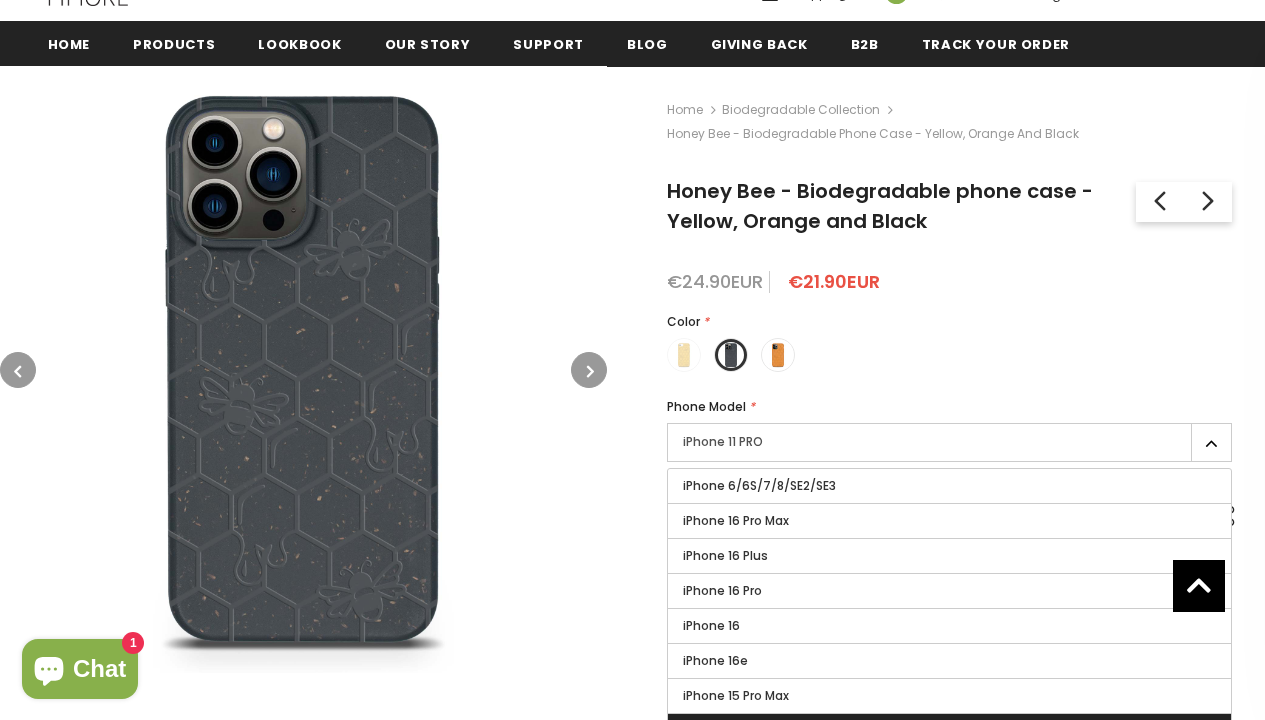 scroll, scrollTop: 433, scrollLeft: 0, axis: vertical 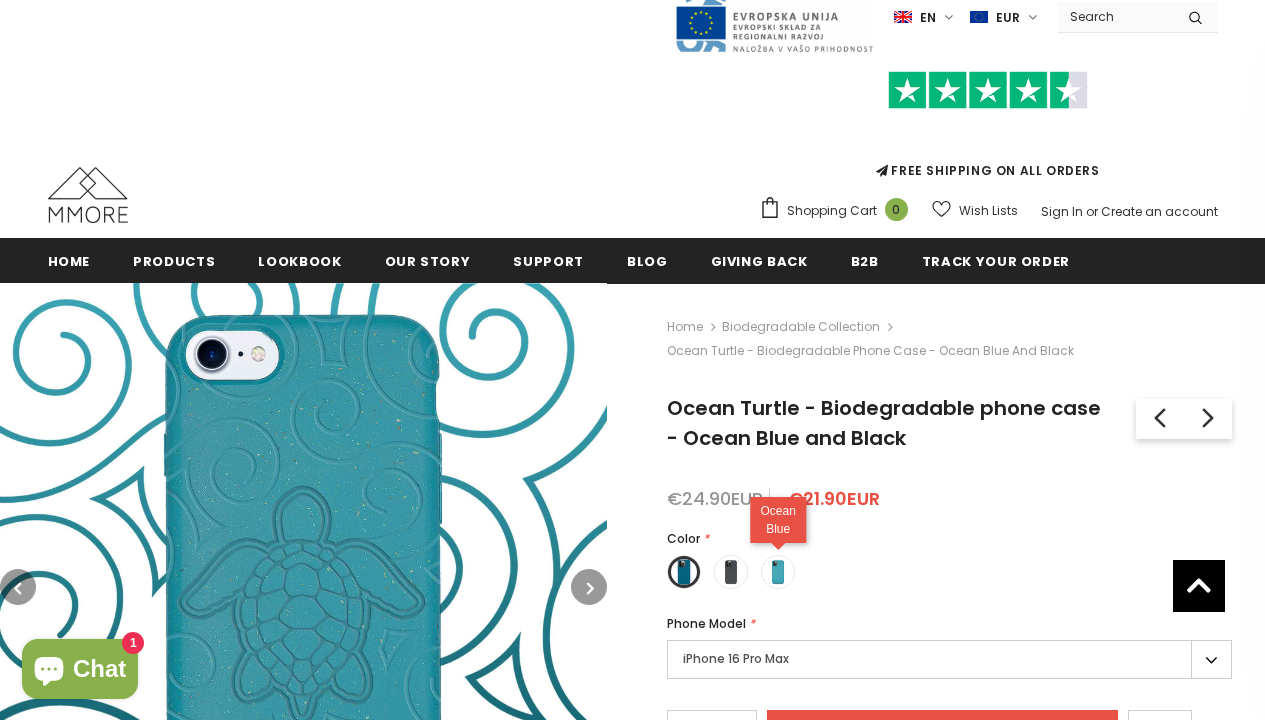 click at bounding box center (778, 572) 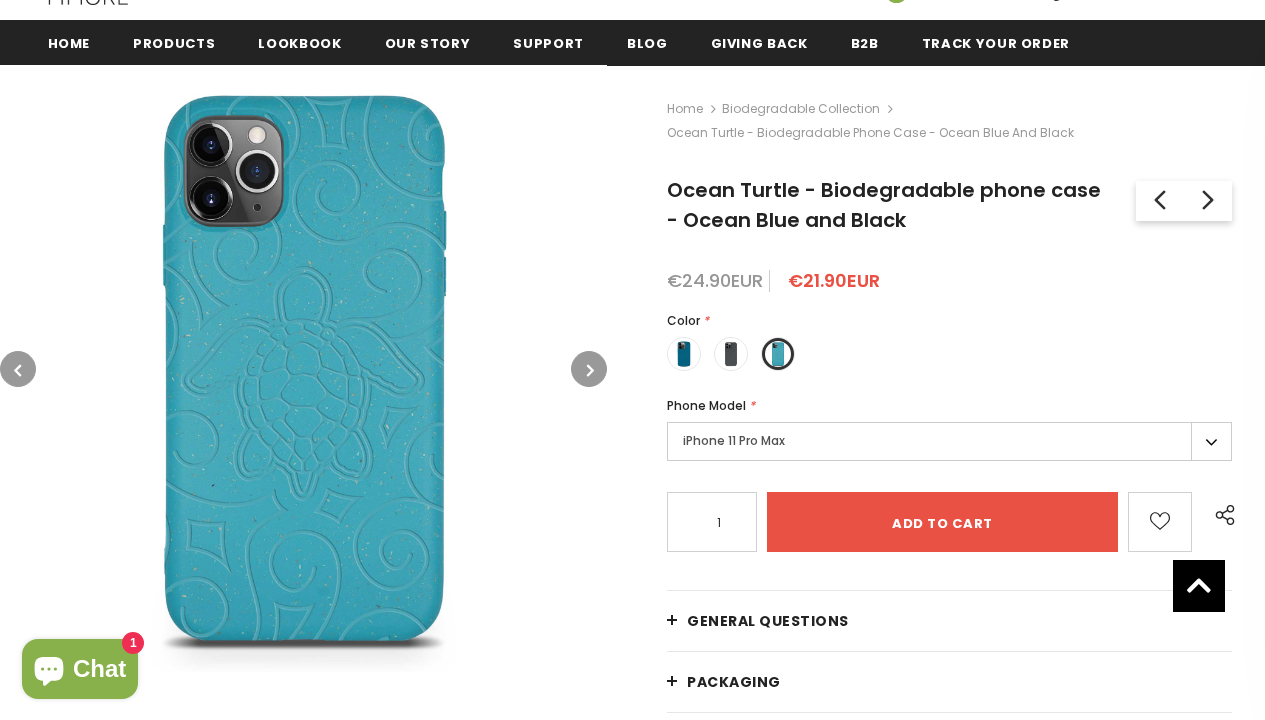 scroll, scrollTop: 453, scrollLeft: 0, axis: vertical 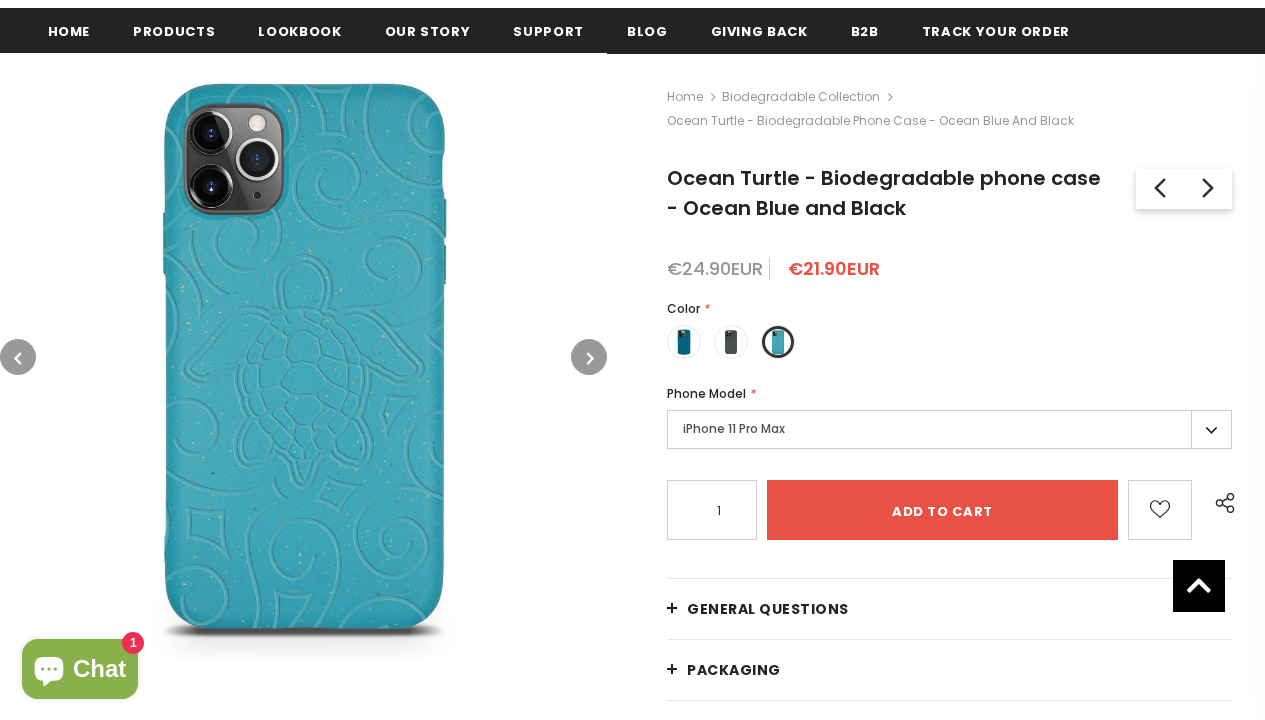 click on "iPhone 11 Pro Max" at bounding box center (949, 429) 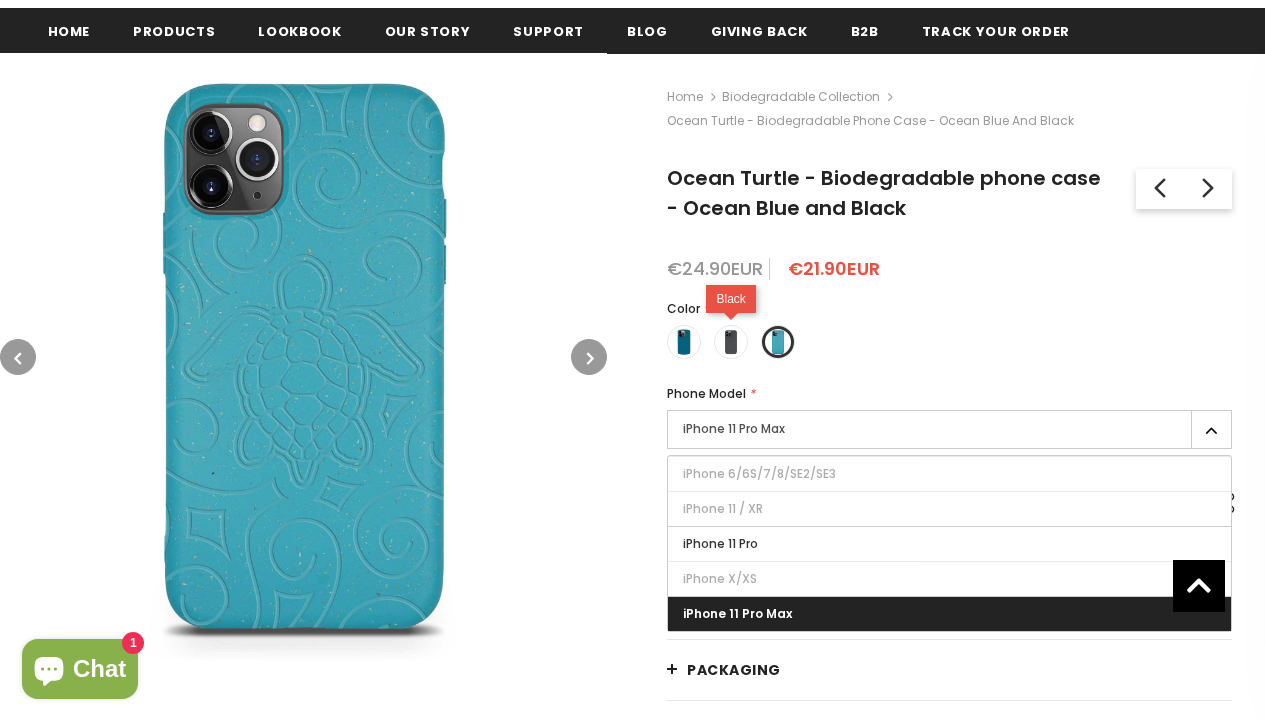 click at bounding box center [731, 342] 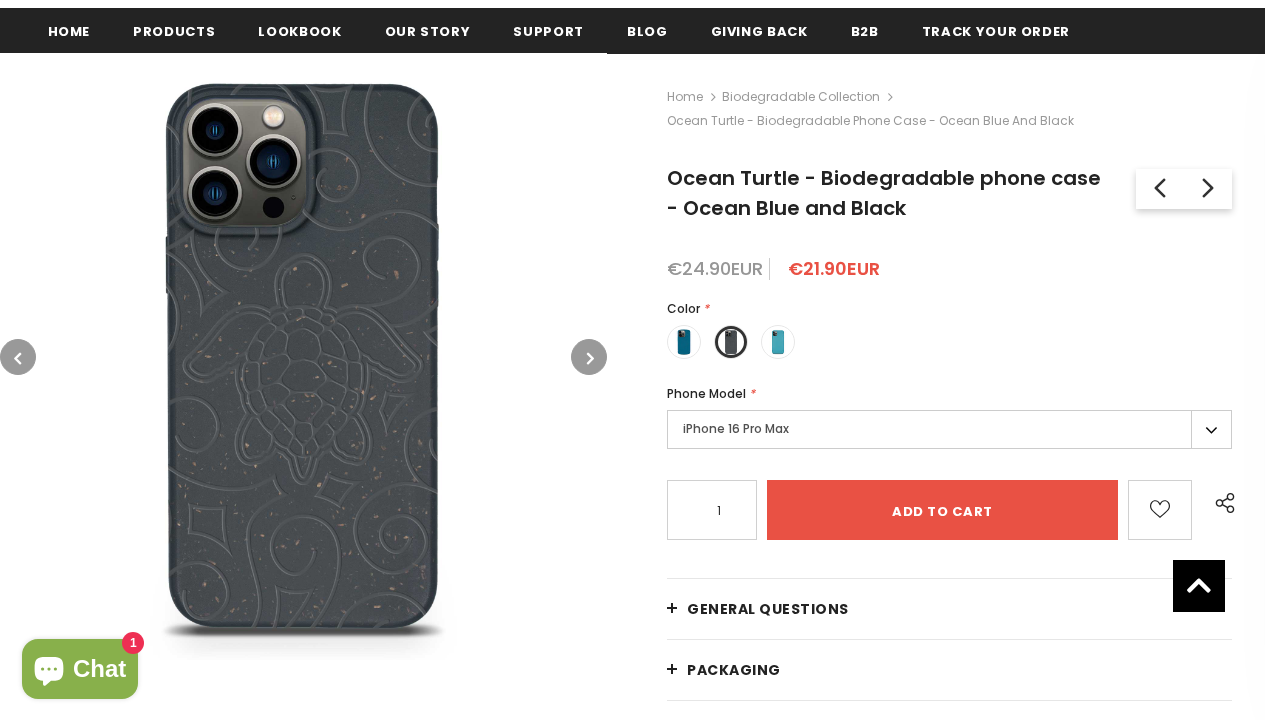 click on "iPhone 16 Pro Max" at bounding box center [949, 429] 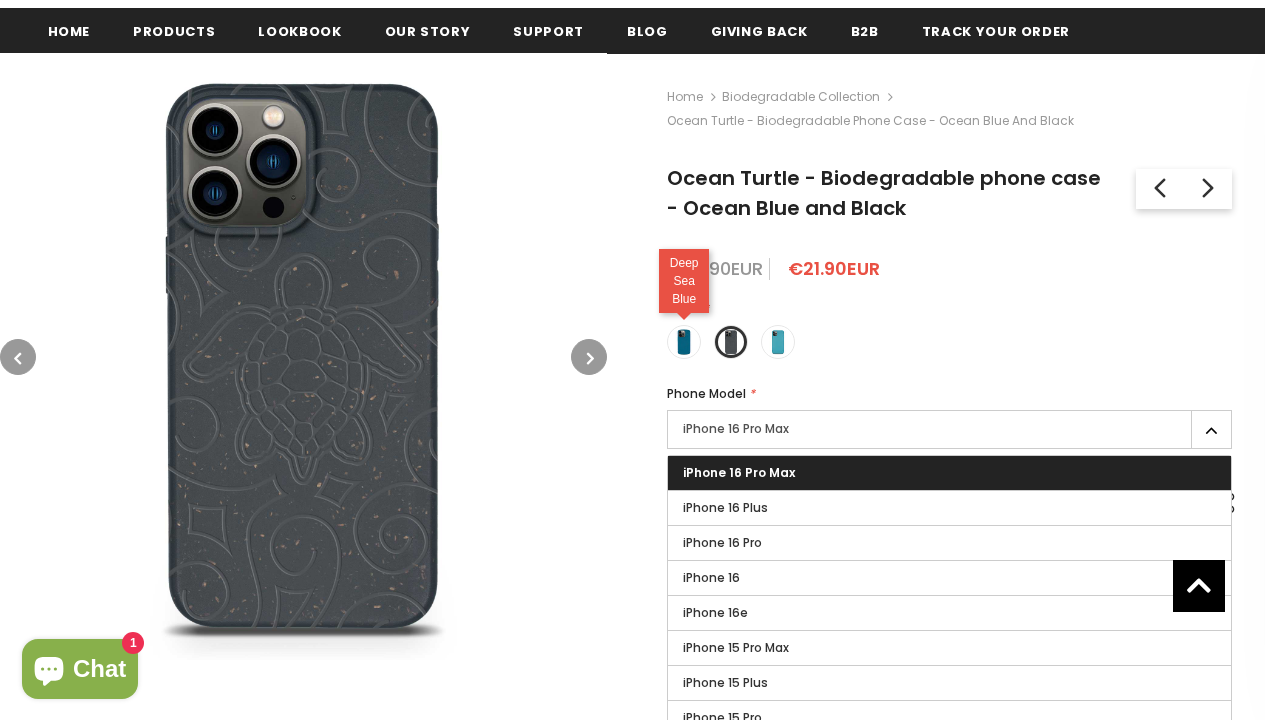 click at bounding box center (684, 342) 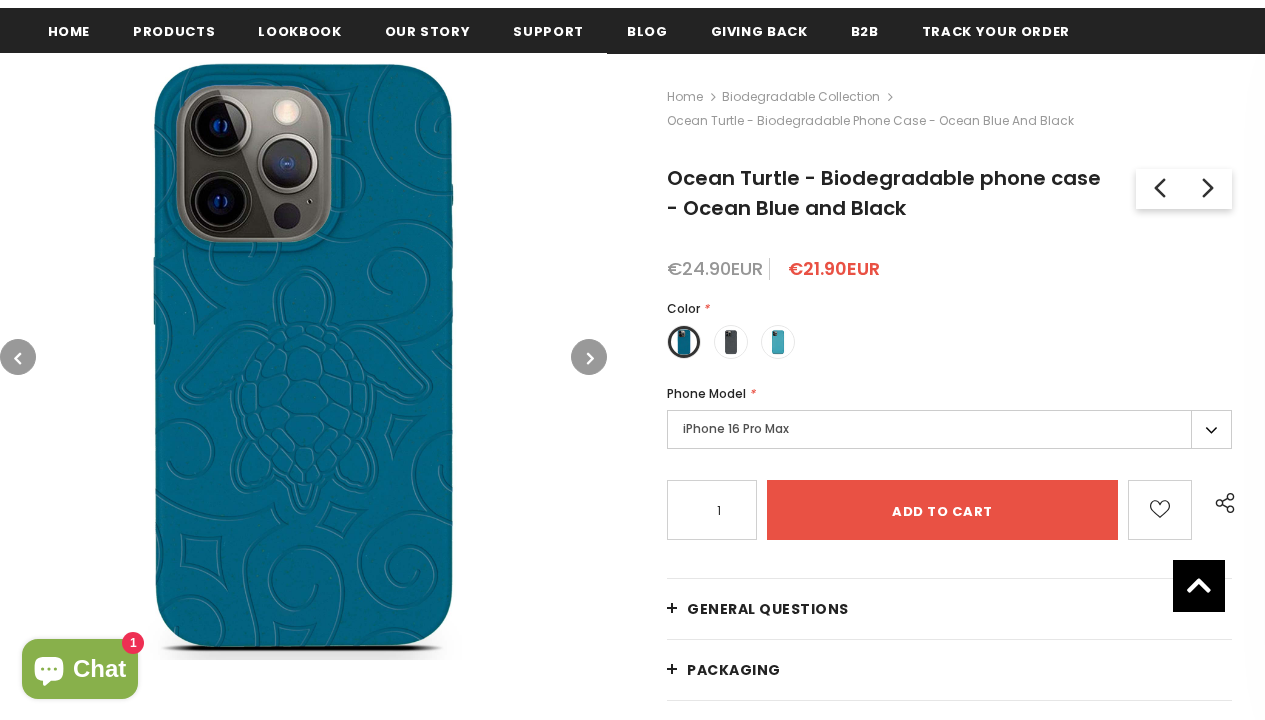 click on "iPhone 16 Pro Max" at bounding box center (949, 429) 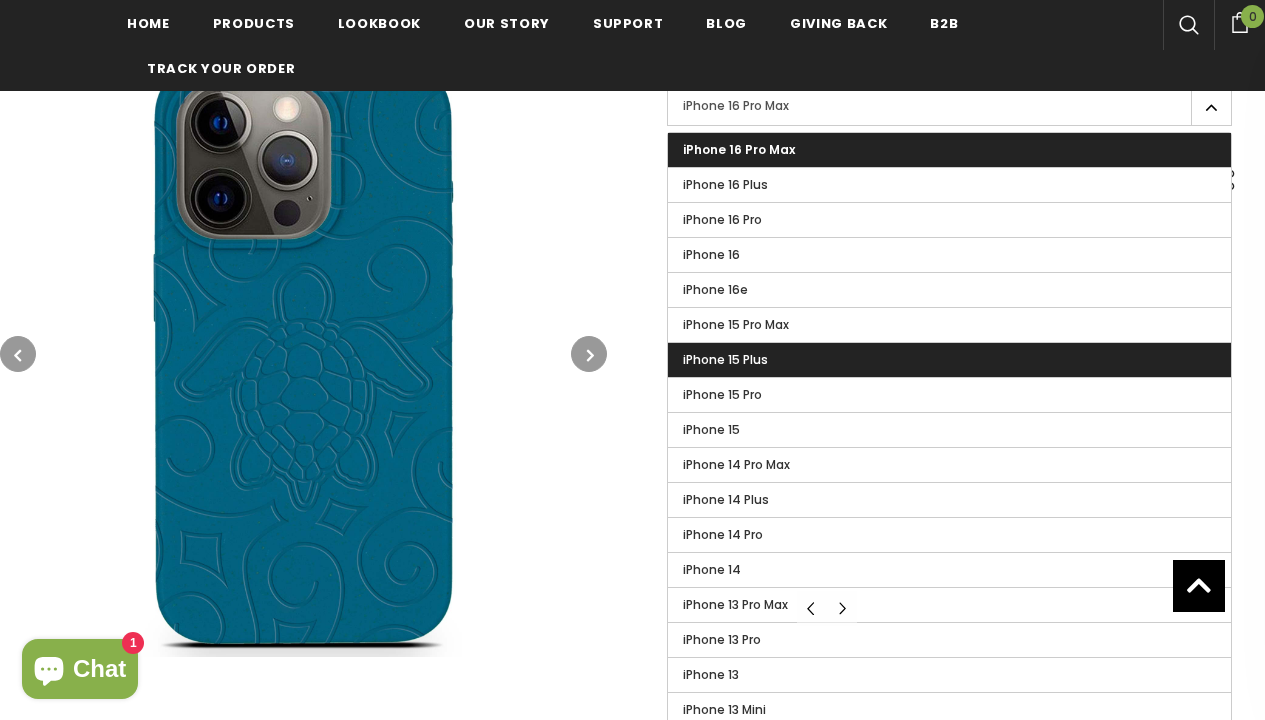 scroll, scrollTop: 793, scrollLeft: 0, axis: vertical 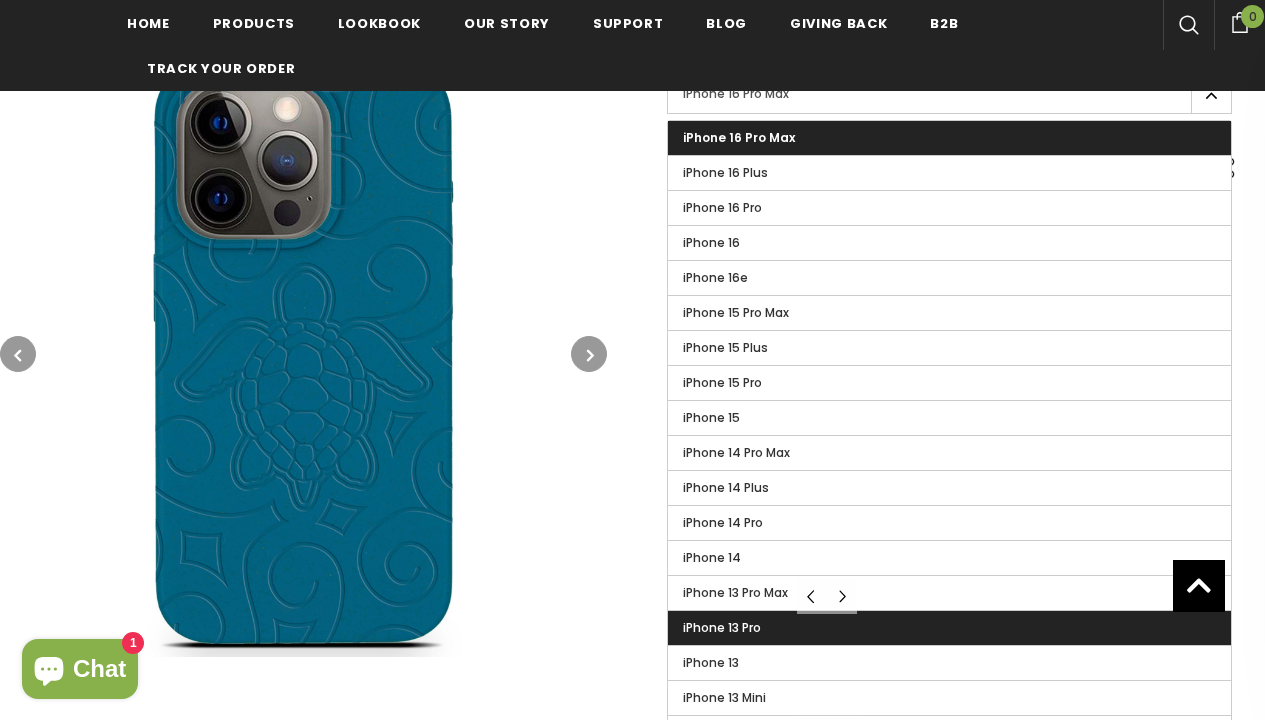 click on "iPhone 13 Pro" at bounding box center (949, 628) 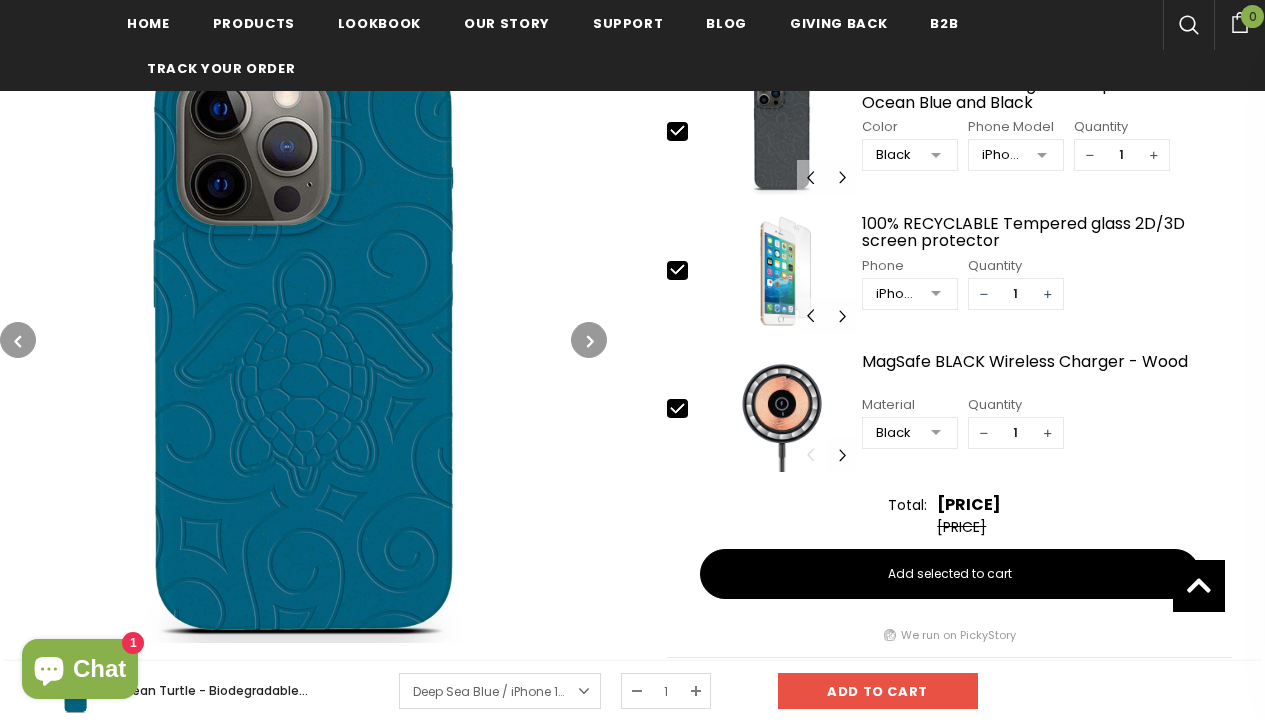 scroll, scrollTop: 1216, scrollLeft: 0, axis: vertical 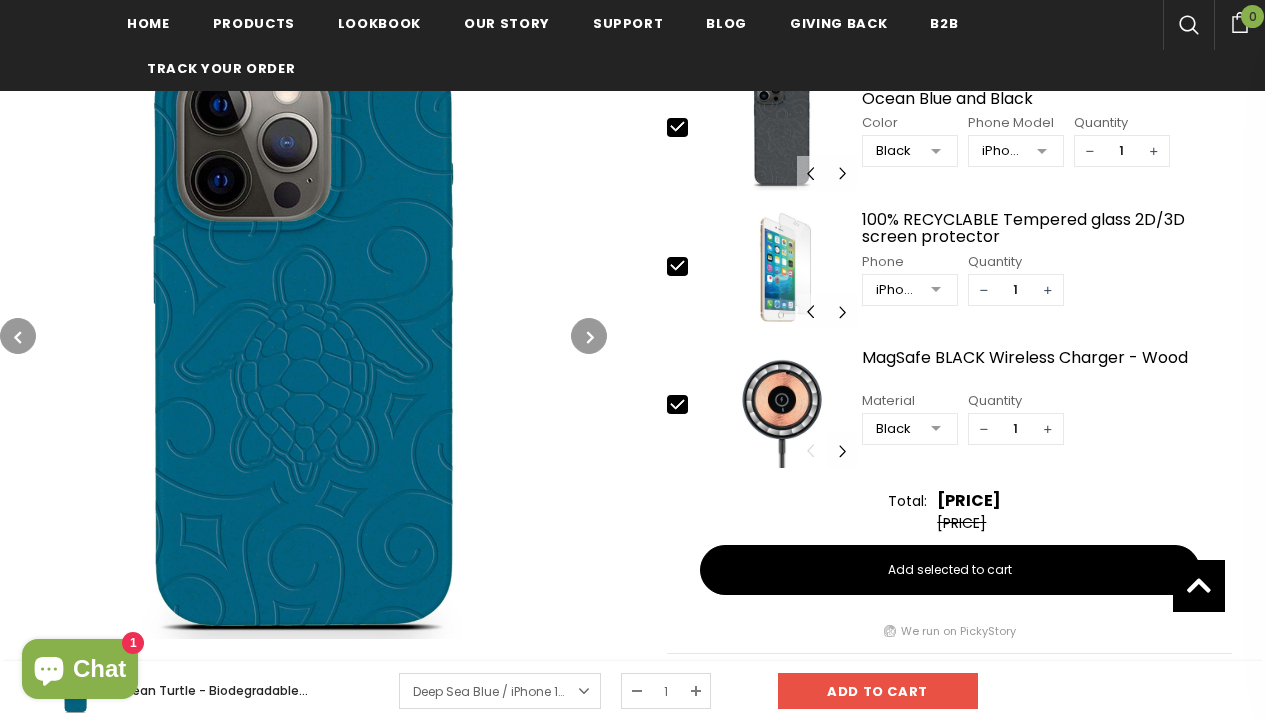 click 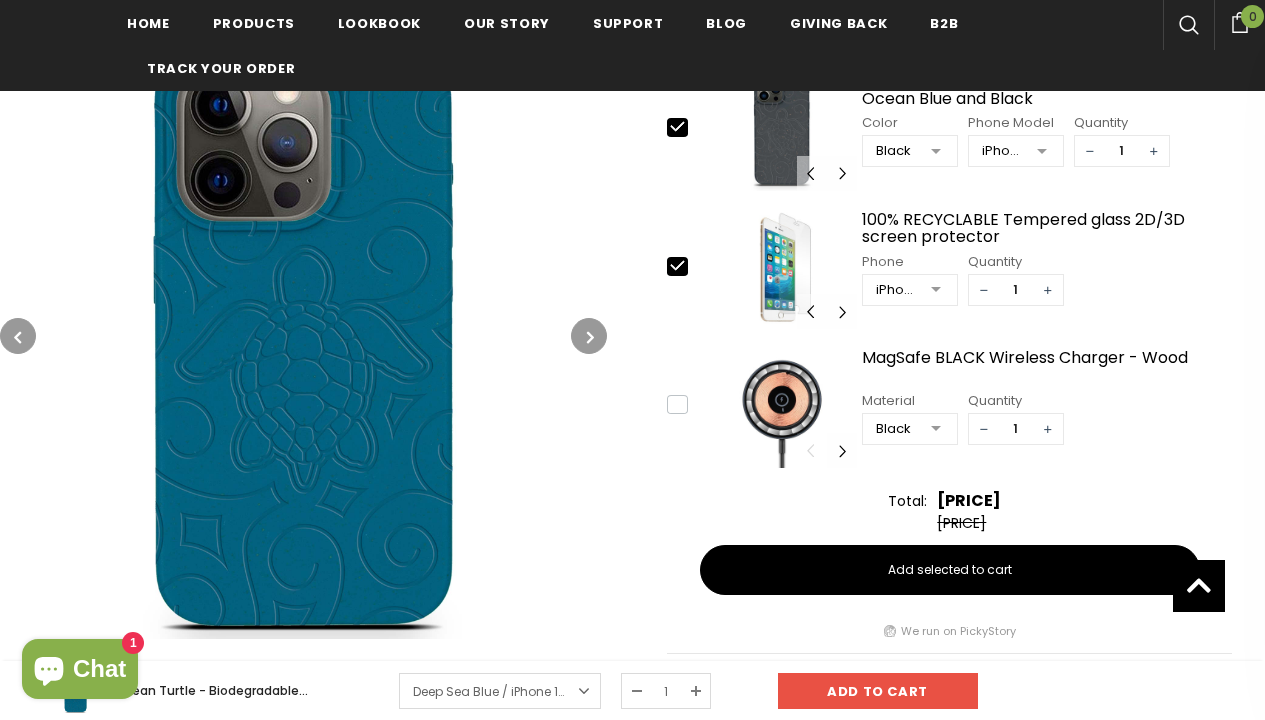 type on "0" 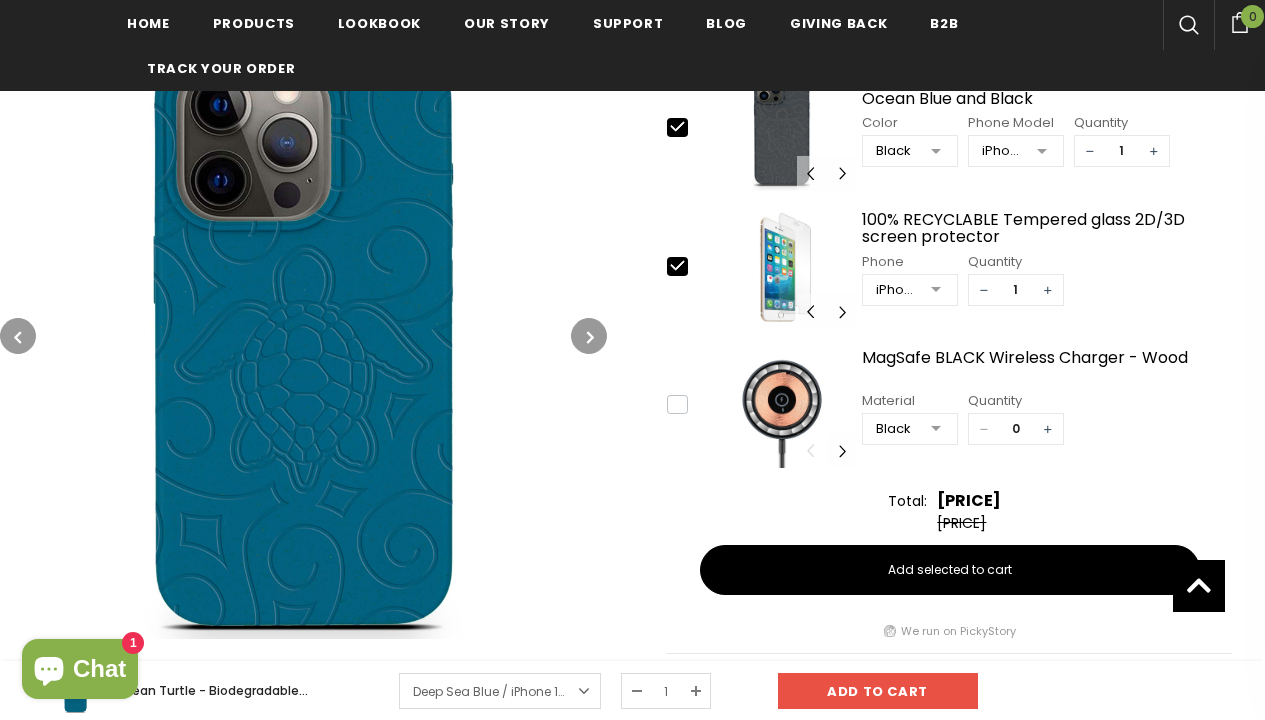 click 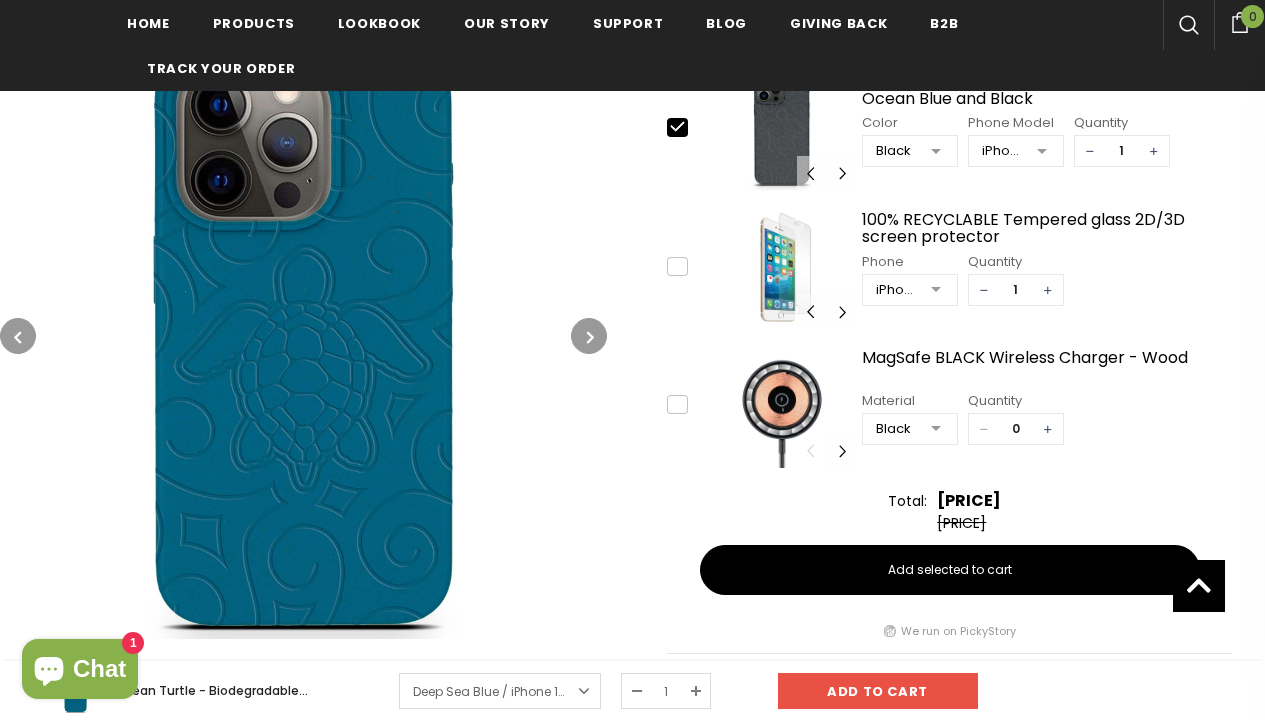 type on "0" 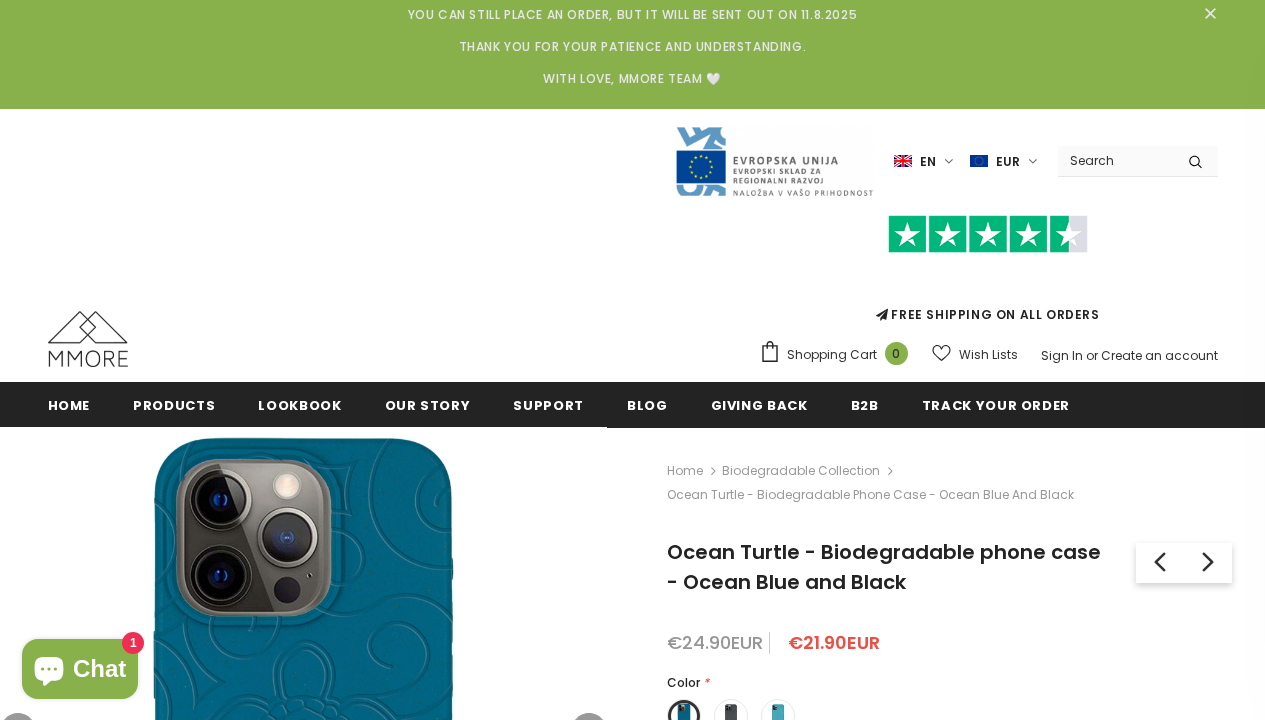 scroll, scrollTop: 59, scrollLeft: 0, axis: vertical 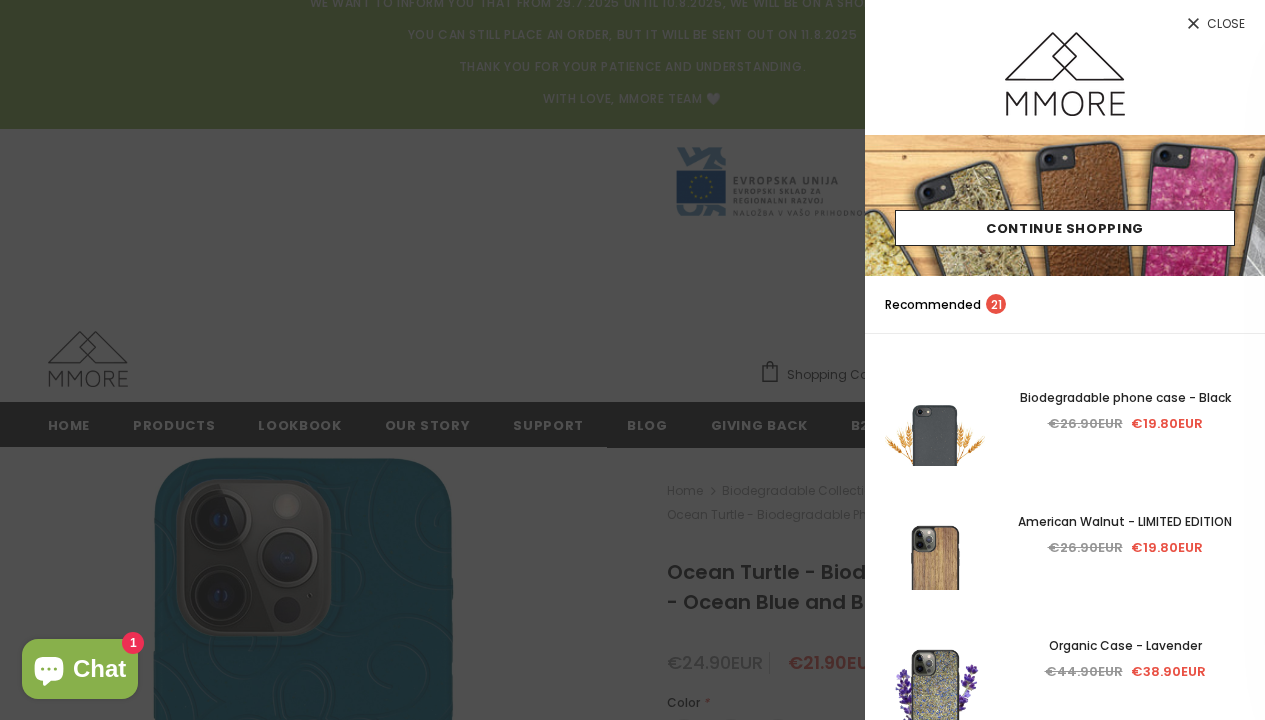click at bounding box center [632, 360] 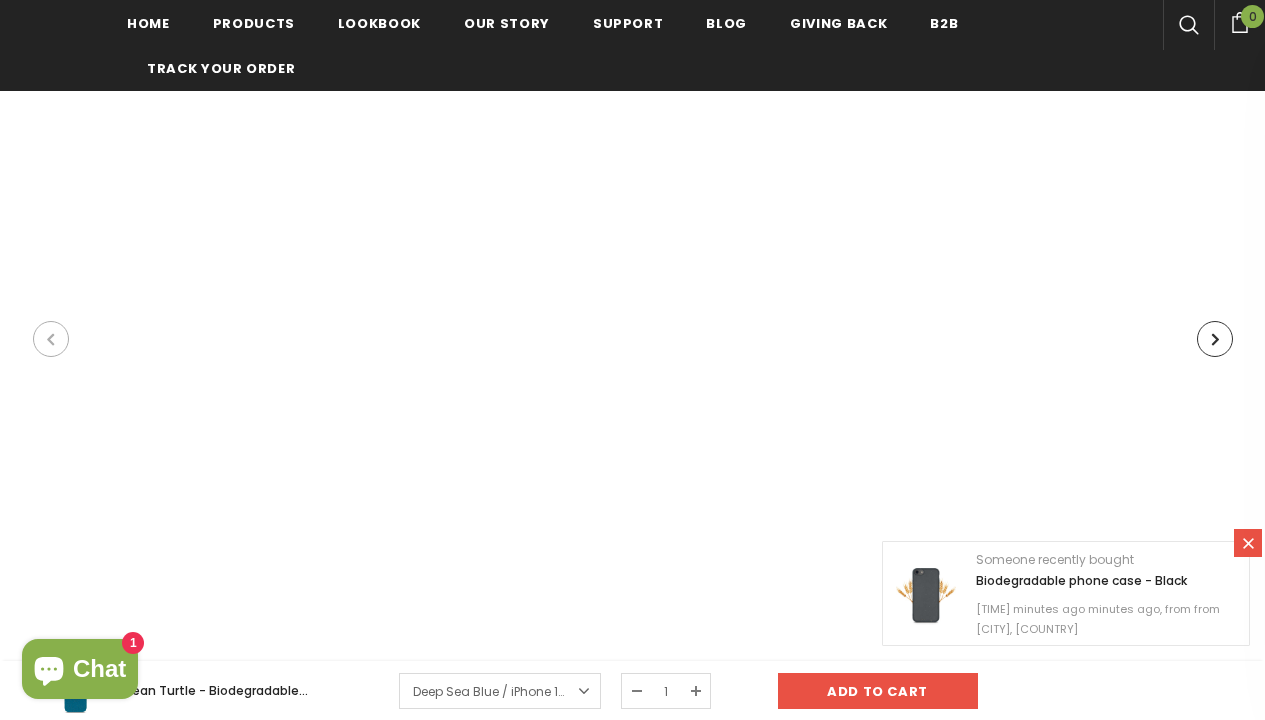 scroll, scrollTop: 4616, scrollLeft: 0, axis: vertical 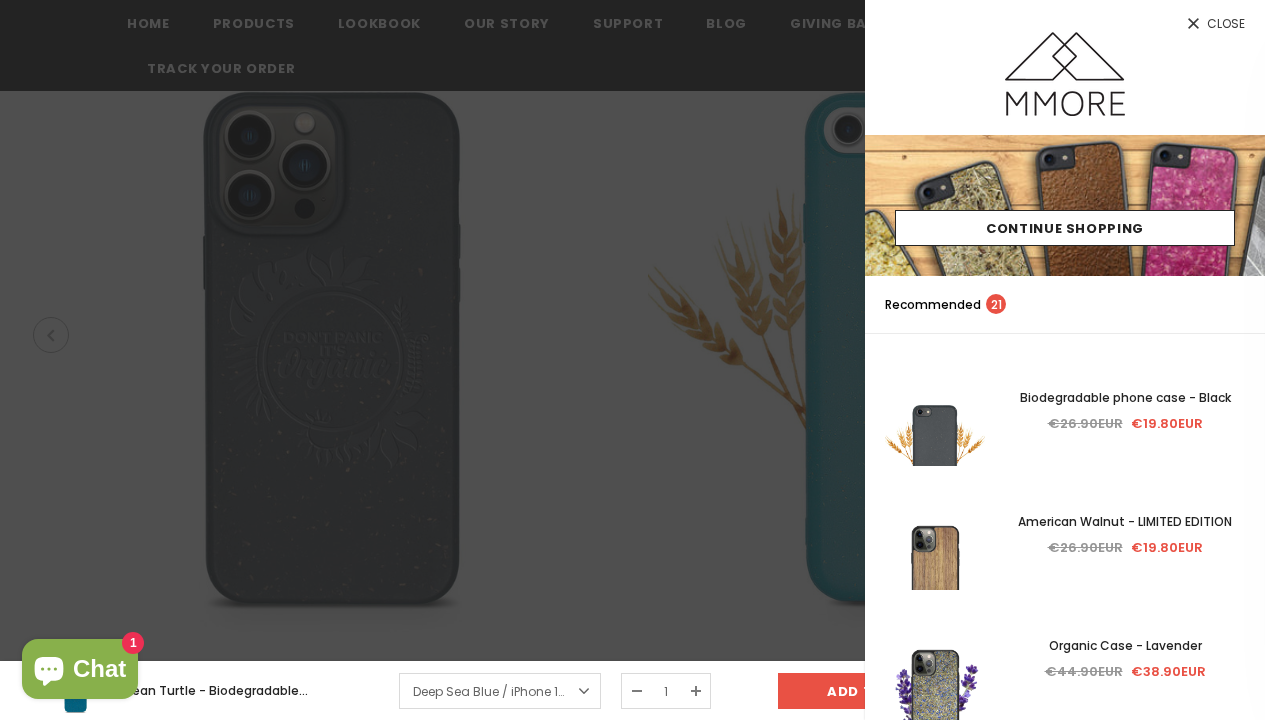 click on "Close" at bounding box center [1065, 16] 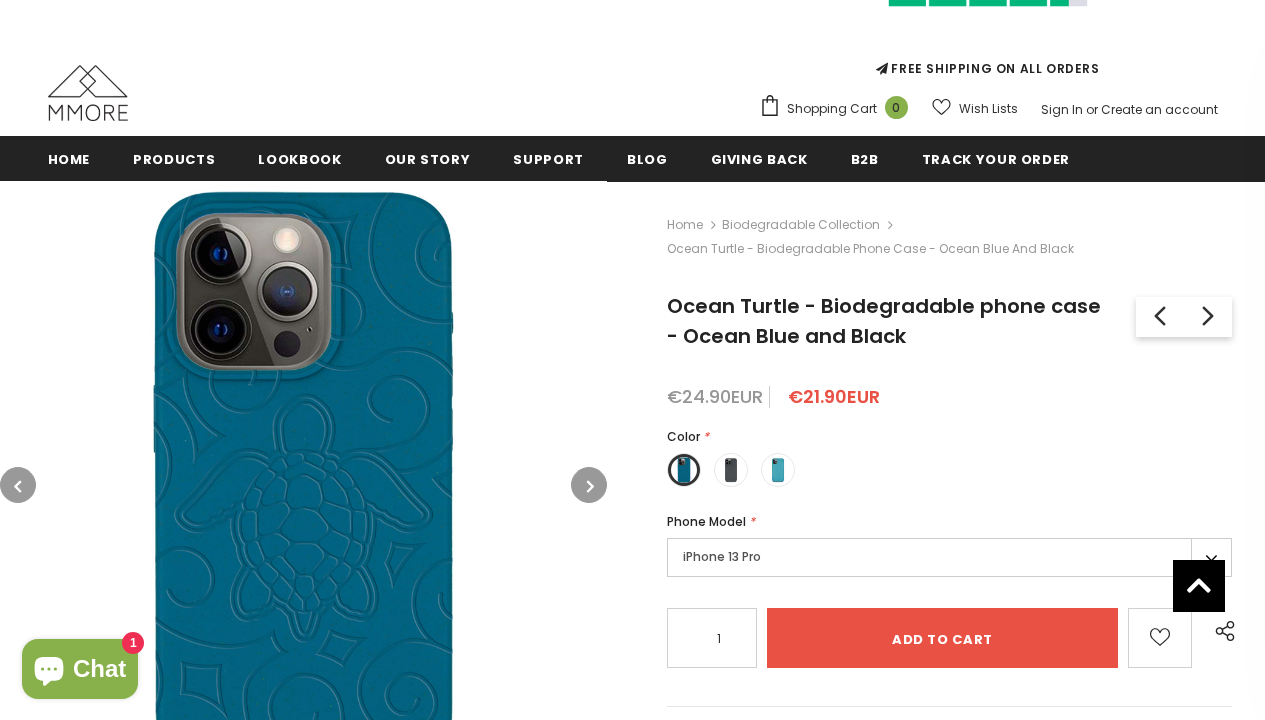 scroll, scrollTop: 336, scrollLeft: 0, axis: vertical 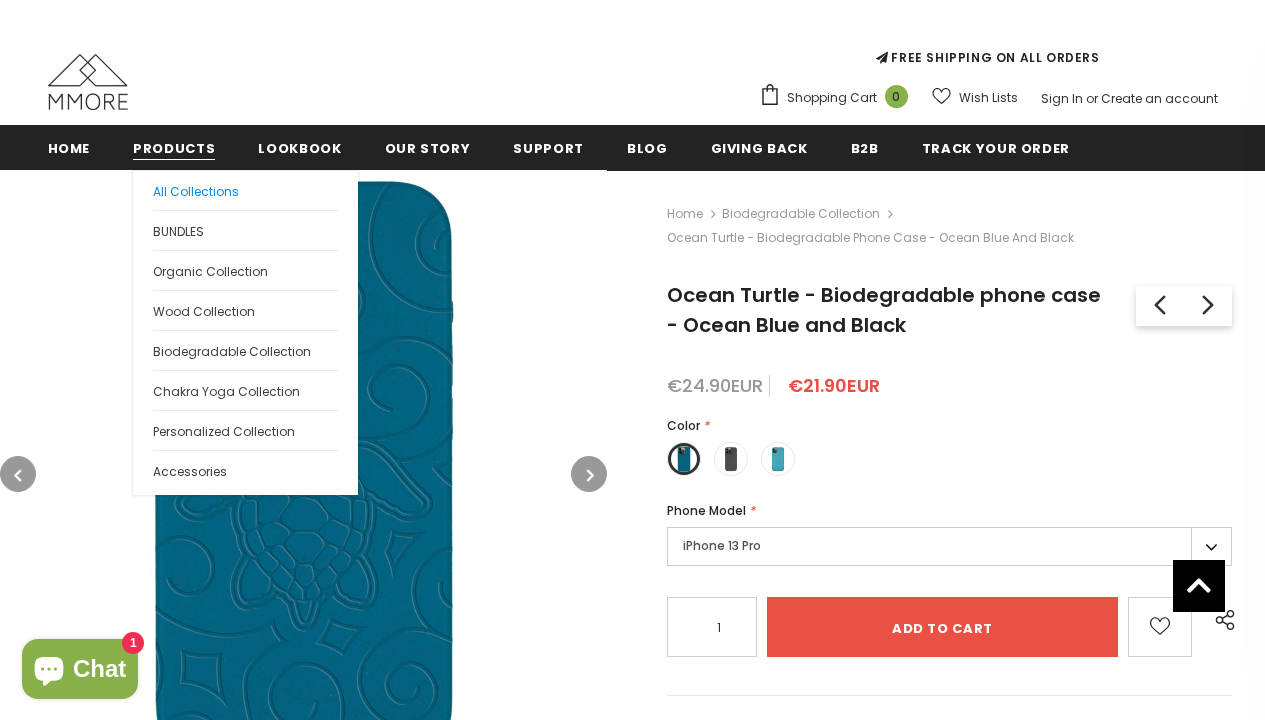 click on "All Collections" at bounding box center (196, 191) 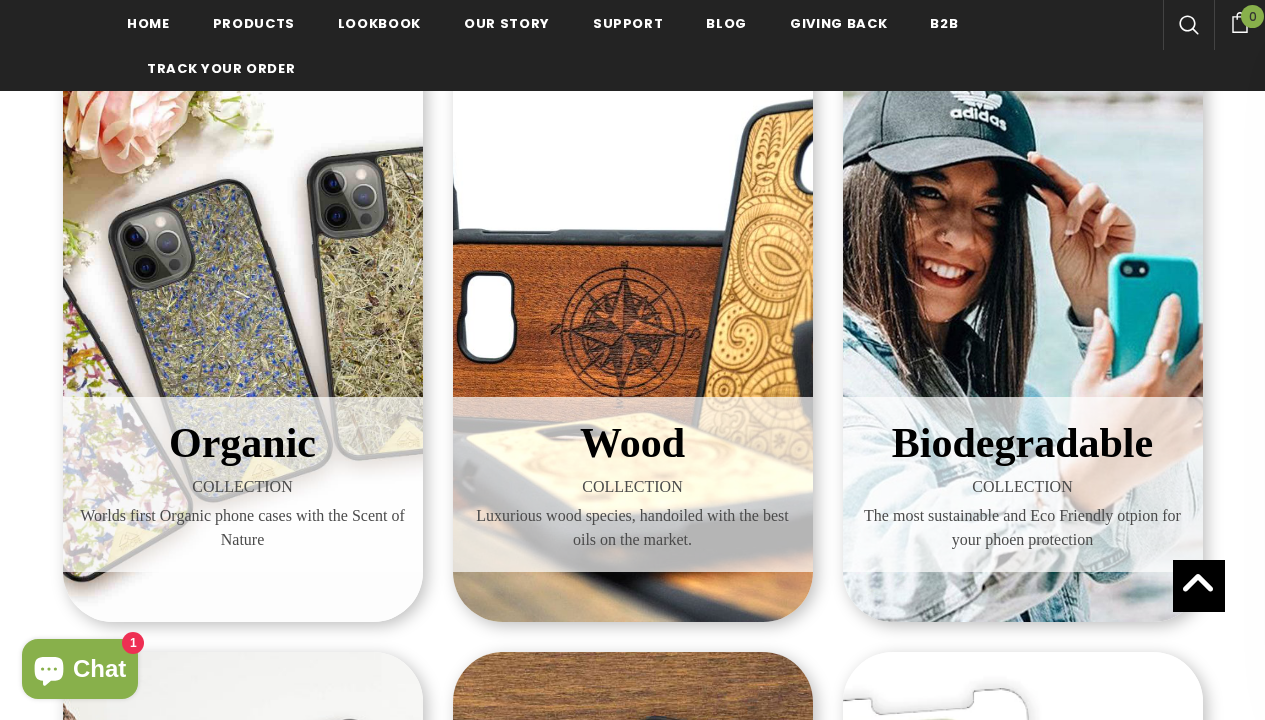 scroll, scrollTop: 499, scrollLeft: 0, axis: vertical 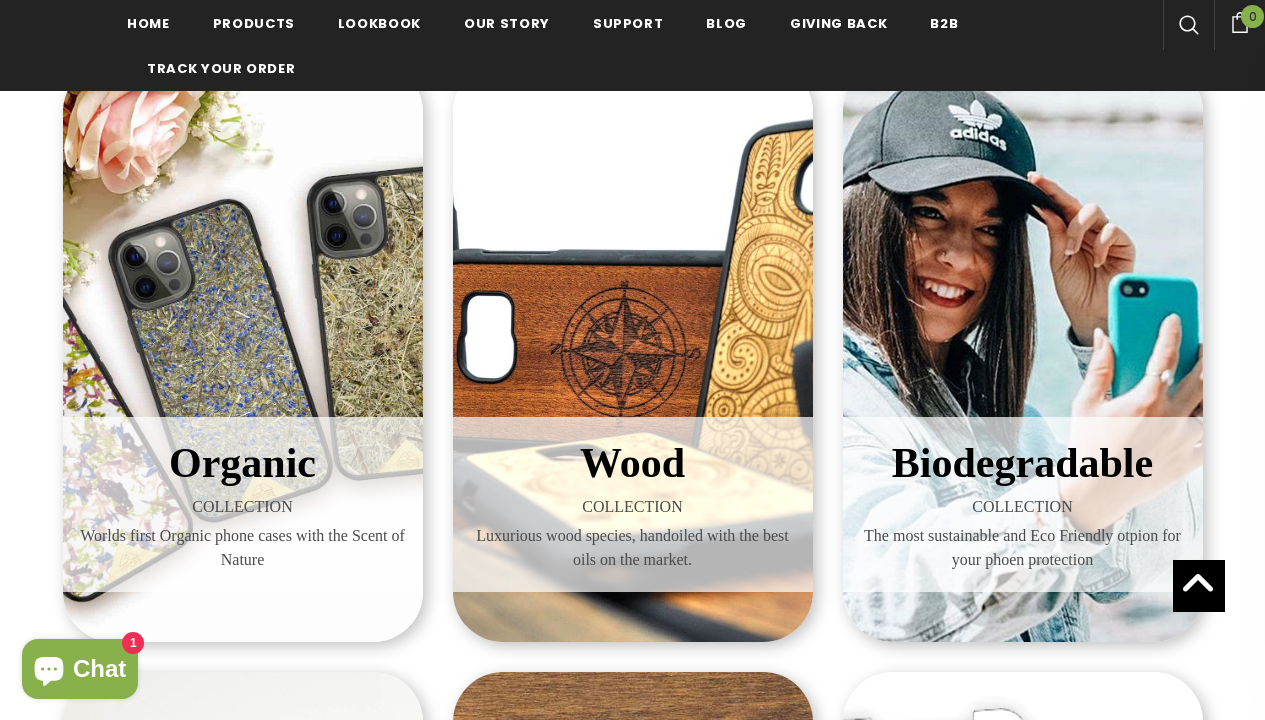click on "Biodegradable" at bounding box center (1023, 463) 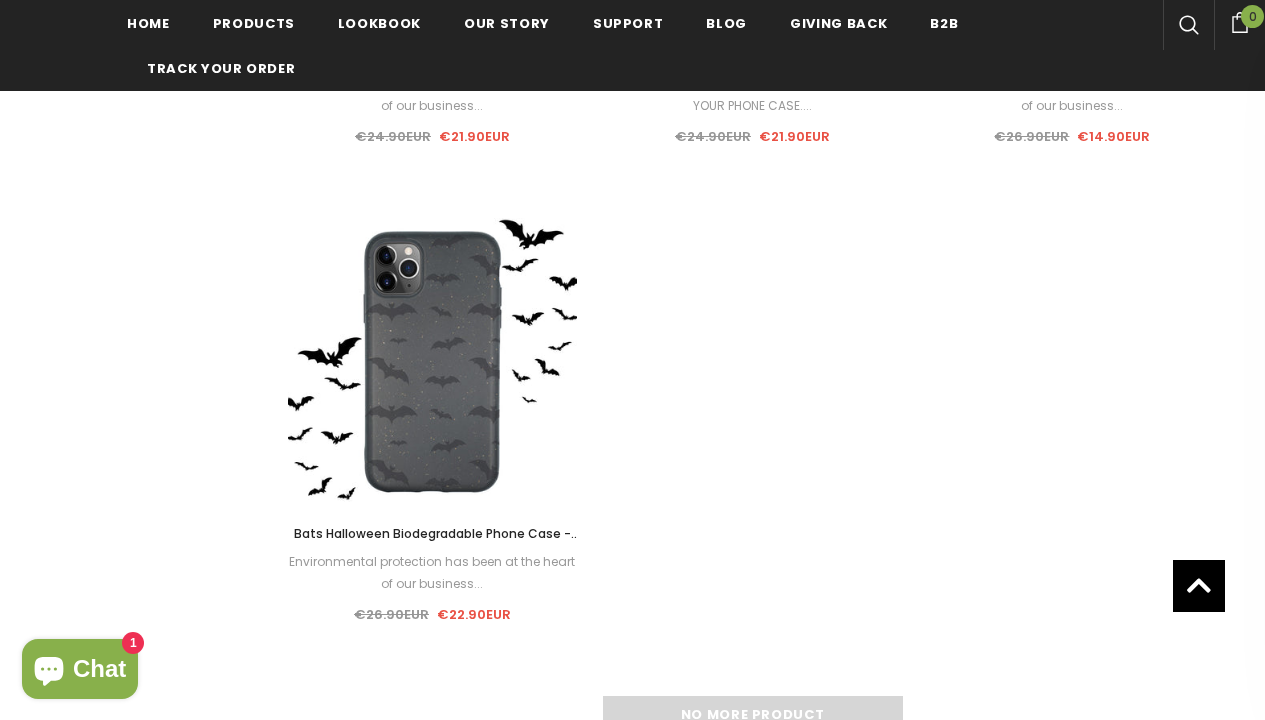 scroll, scrollTop: 2934, scrollLeft: 0, axis: vertical 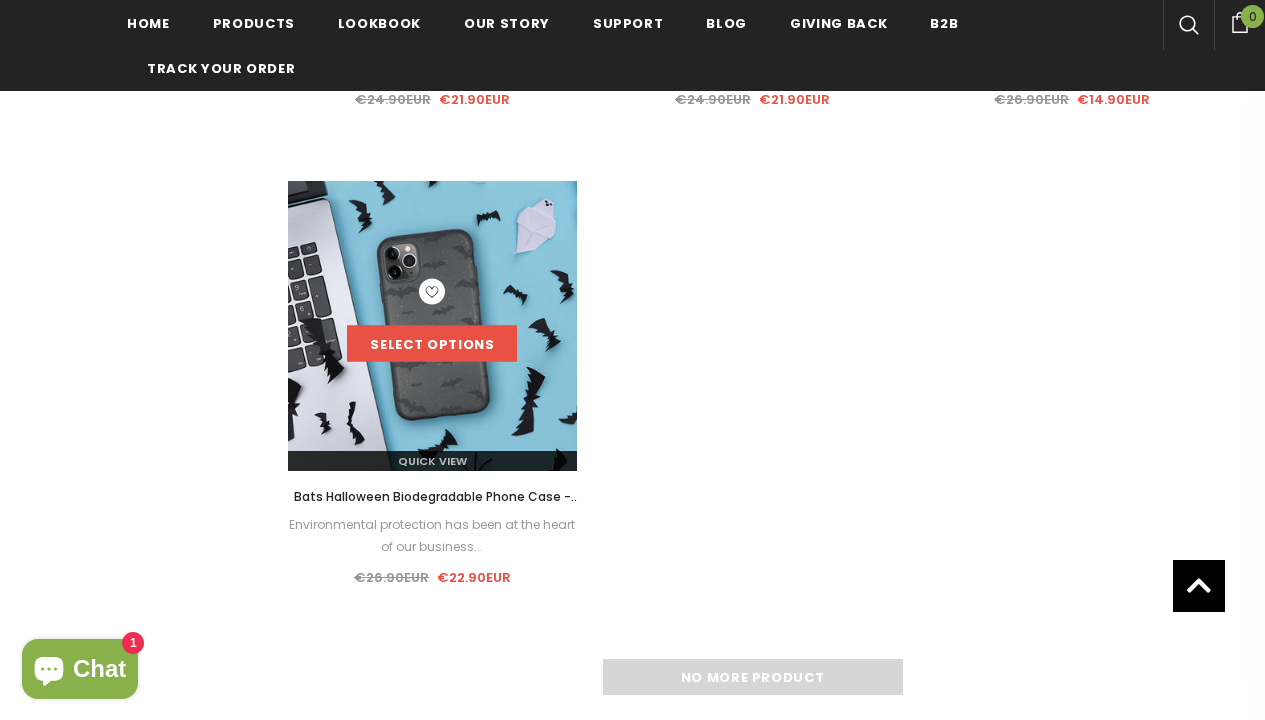 click on "Select options" at bounding box center (432, 344) 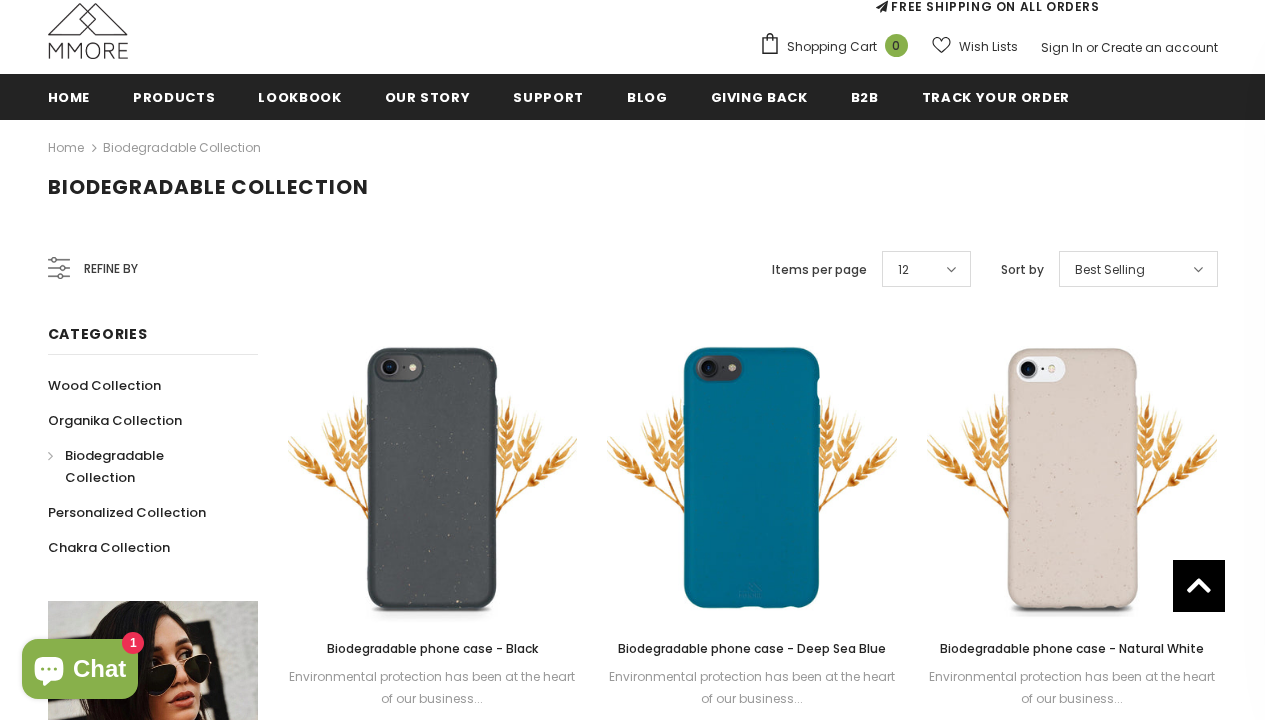 scroll, scrollTop: 389, scrollLeft: 0, axis: vertical 